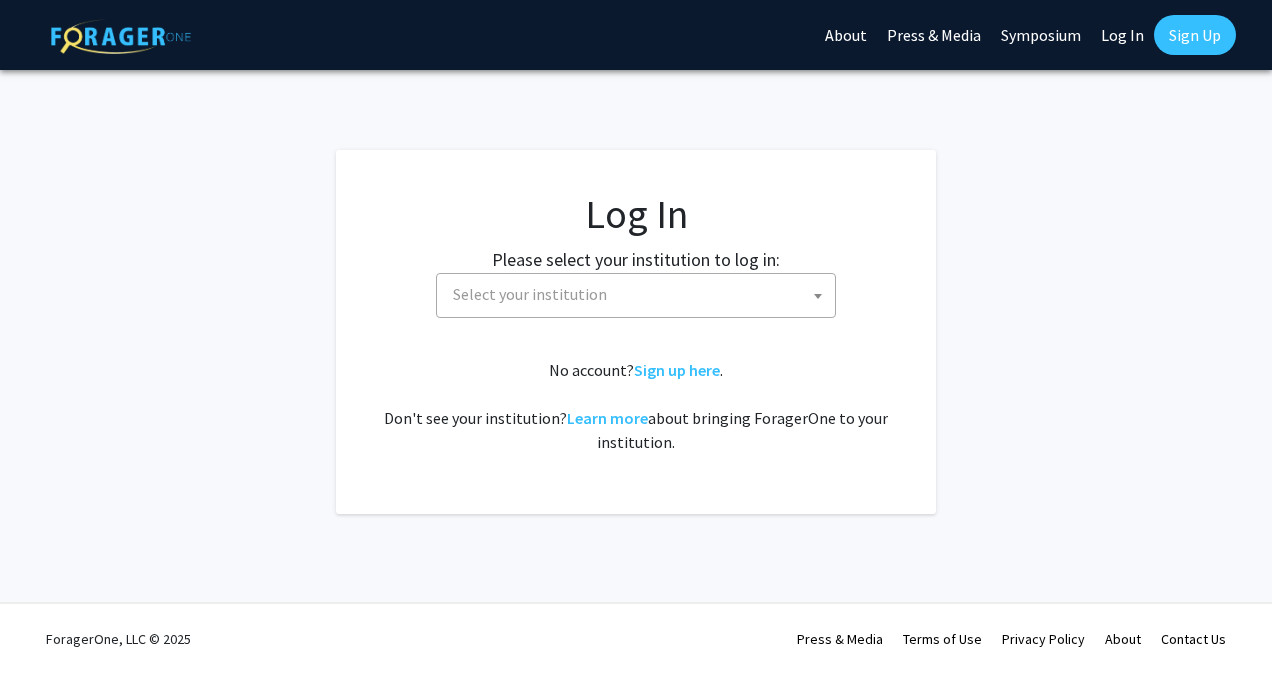 select 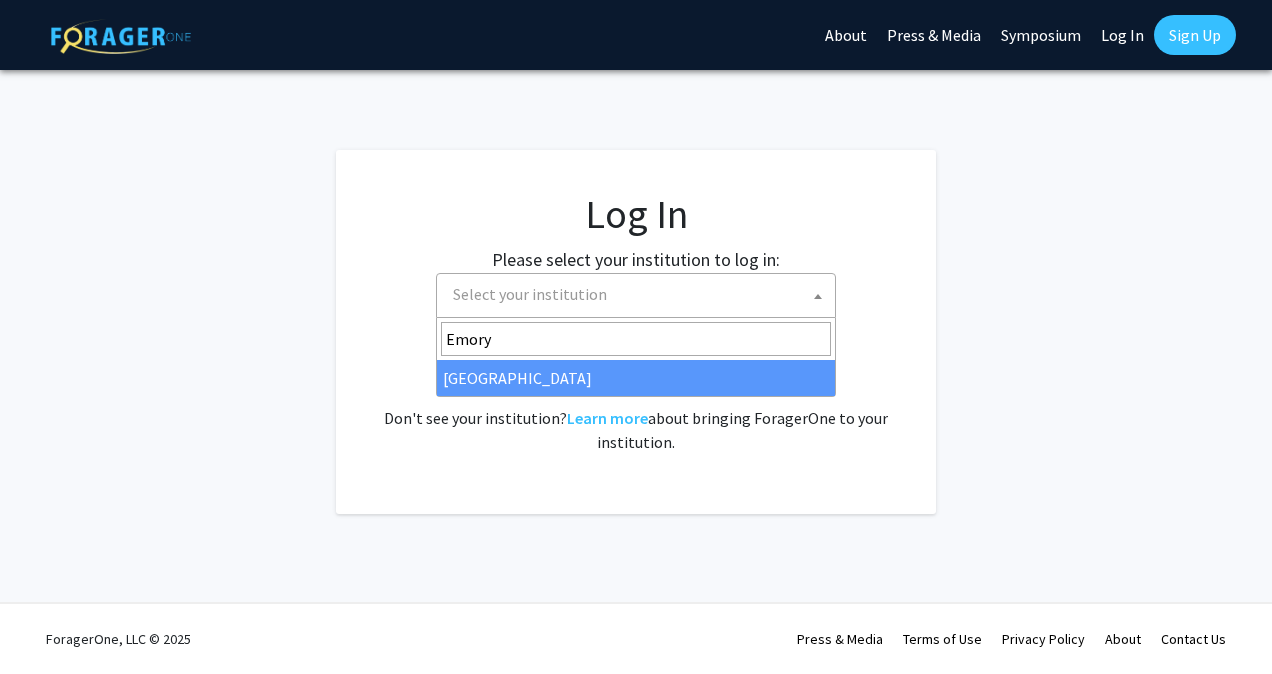 type on "Emory" 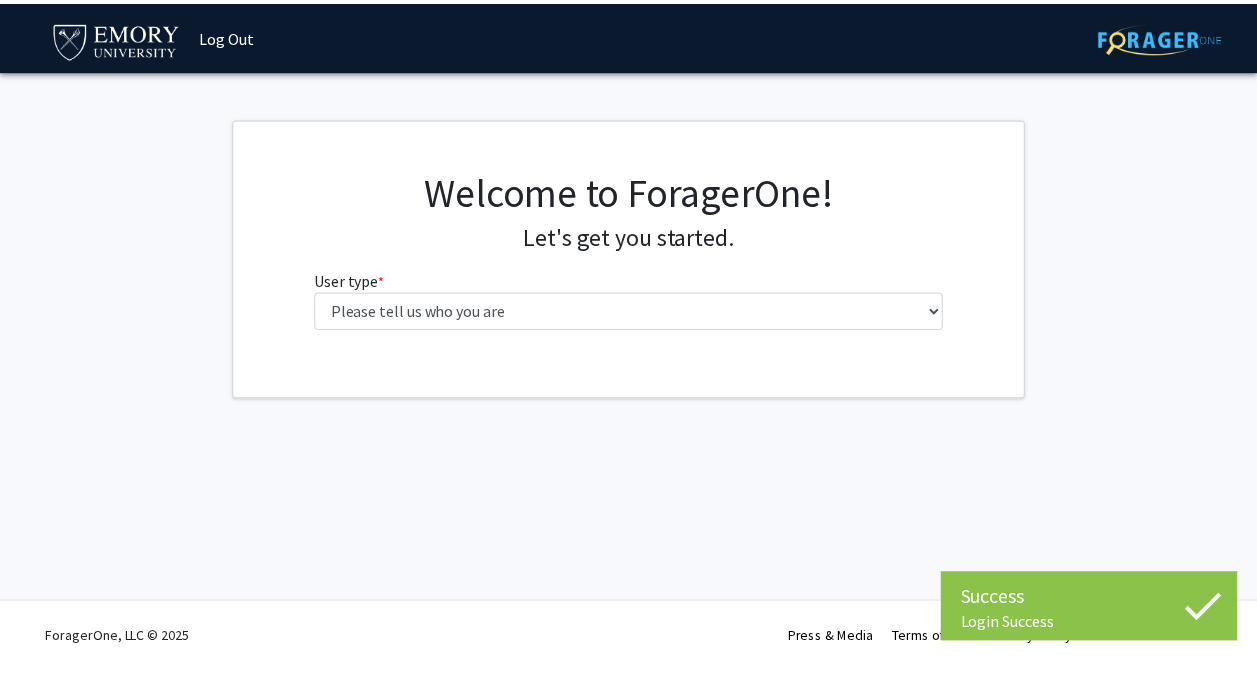 scroll, scrollTop: 0, scrollLeft: 0, axis: both 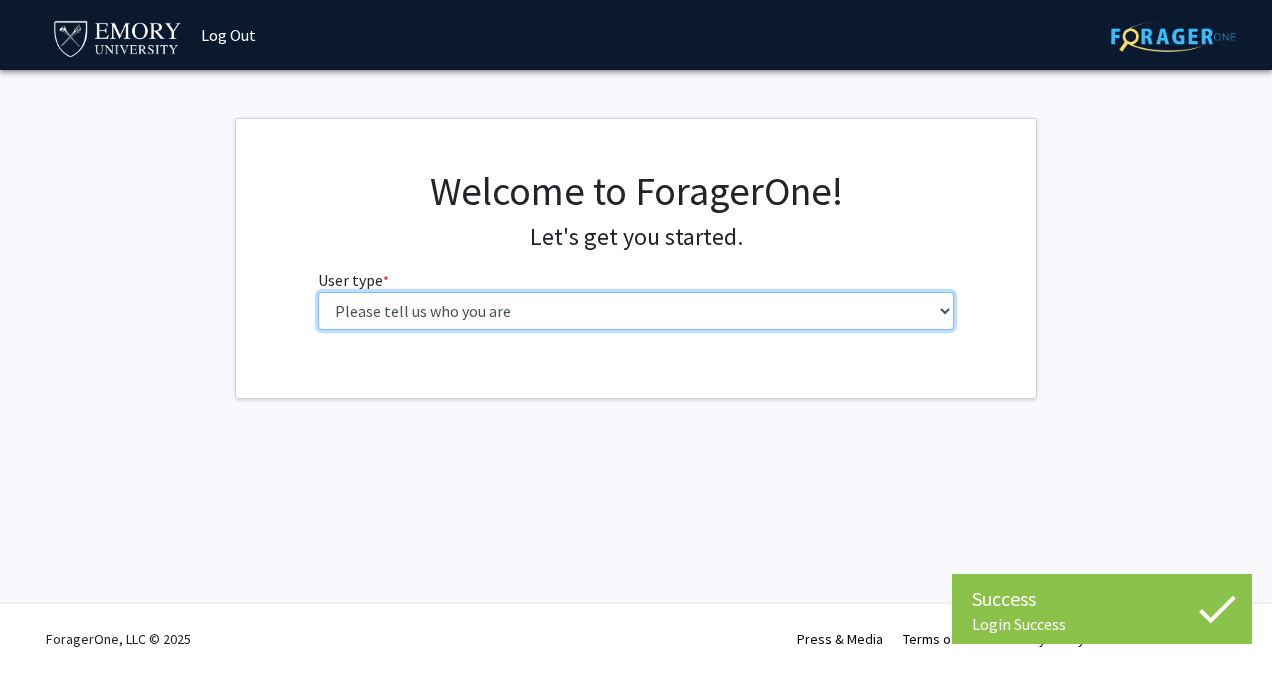 click on "Please tell us who you are  Undergraduate Student   Master's Student   Doctoral Candidate (PhD, MD, DMD, PharmD, etc.)   Postdoctoral Researcher / Research Staff / Medical Resident / Medical Fellow   Faculty   Administrative Staff" at bounding box center (636, 311) 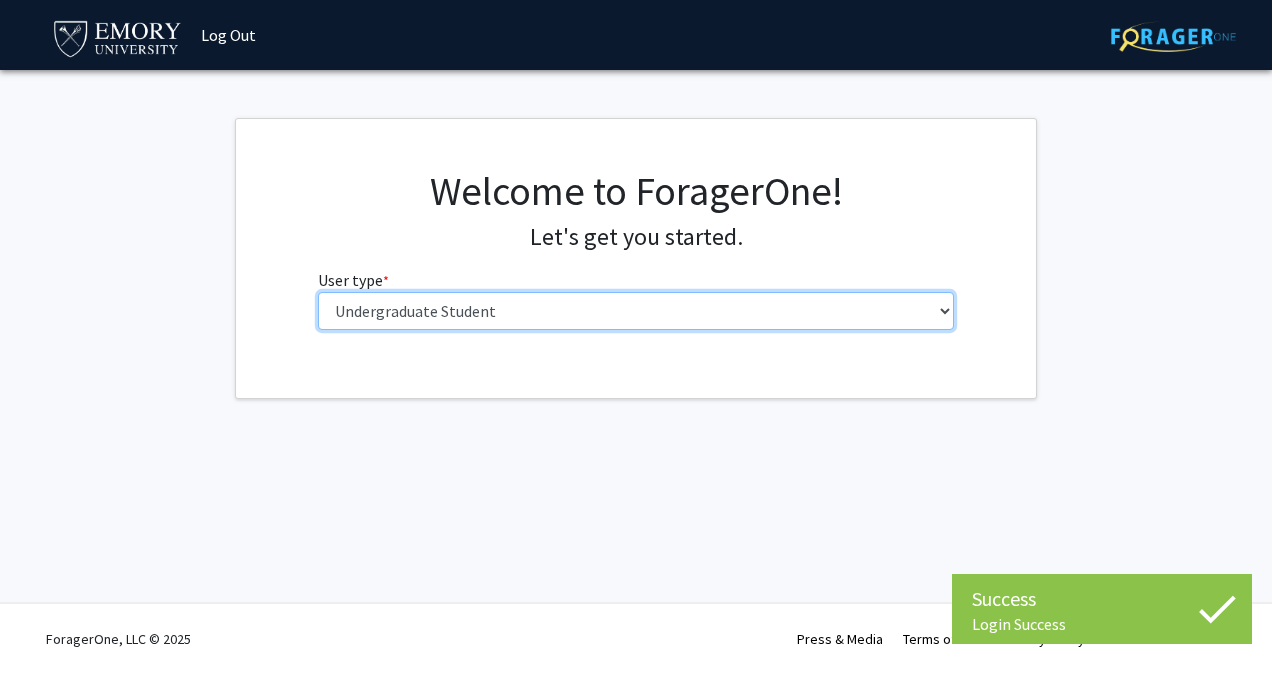 click on "Please tell us who you are  Undergraduate Student   Master's Student   Doctoral Candidate (PhD, MD, DMD, PharmD, etc.)   Postdoctoral Researcher / Research Staff / Medical Resident / Medical Fellow   Faculty   Administrative Staff" at bounding box center (636, 311) 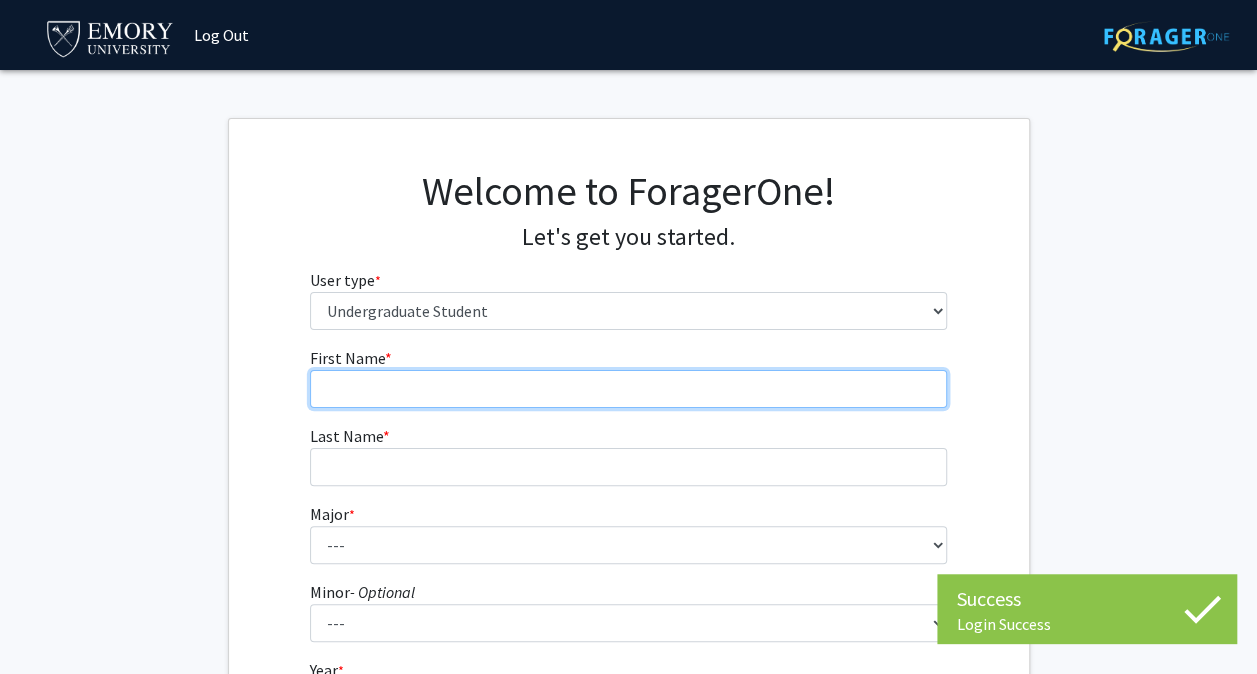 click on "First Name * required" at bounding box center (628, 389) 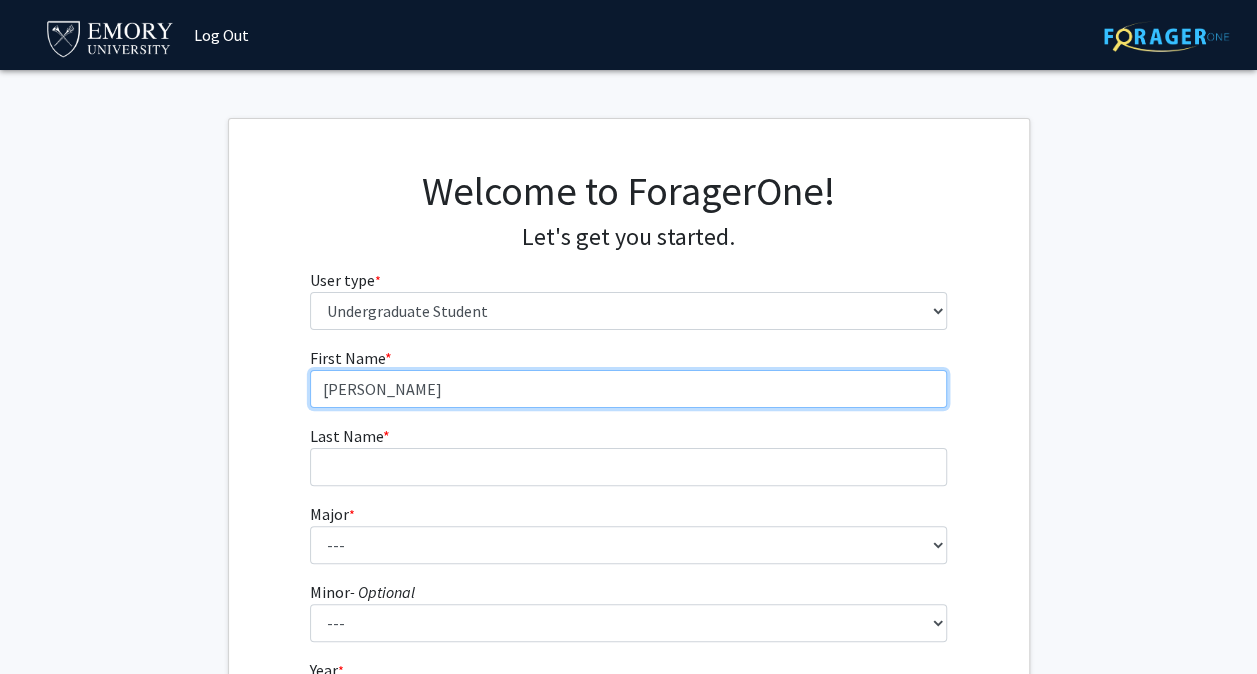 type on "Keila" 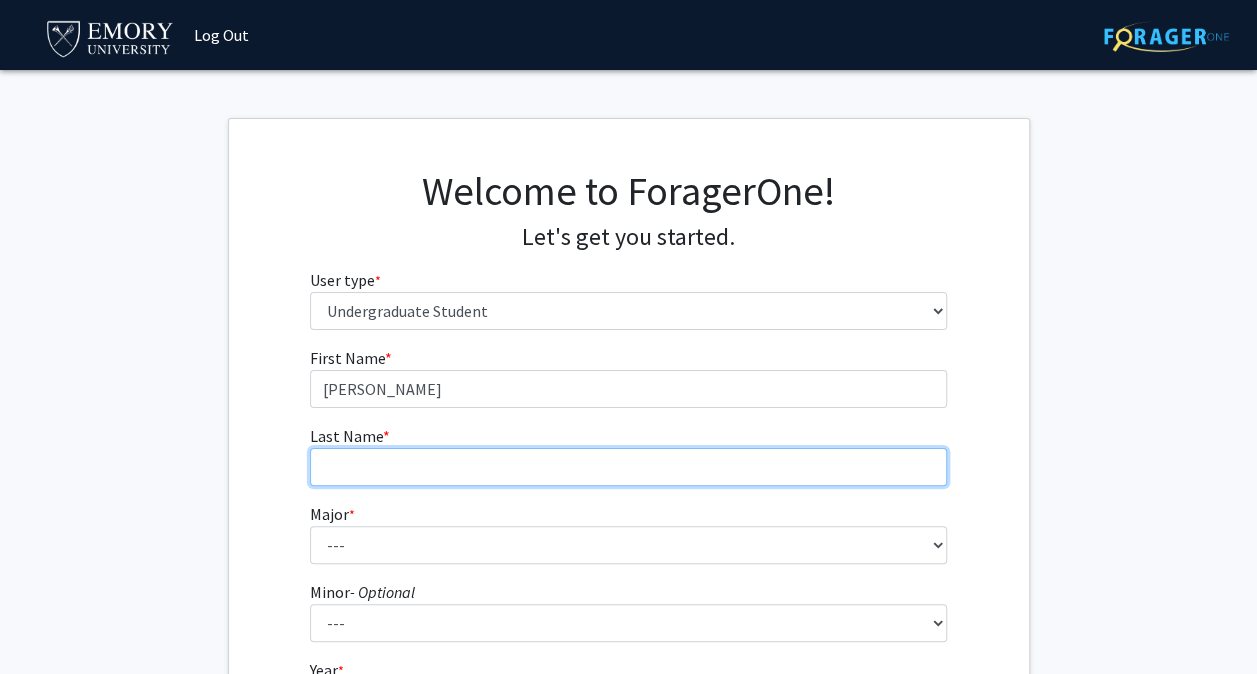 click on "Last Name * required" at bounding box center [628, 467] 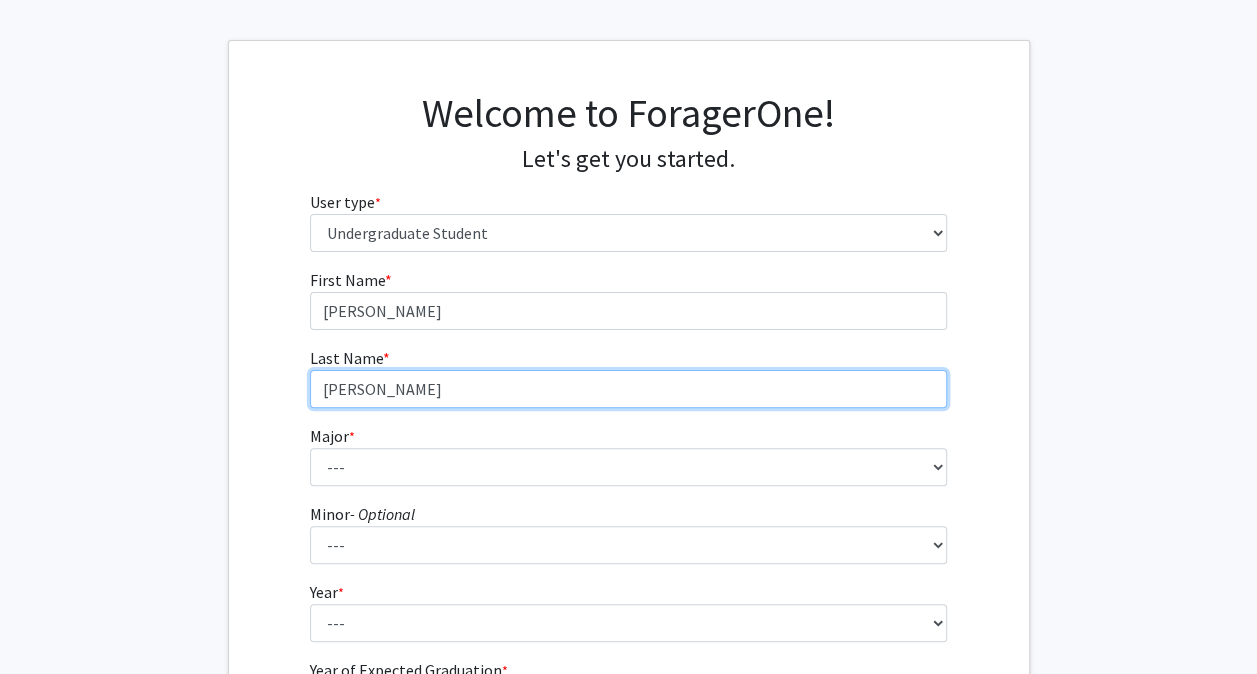 scroll, scrollTop: 149, scrollLeft: 0, axis: vertical 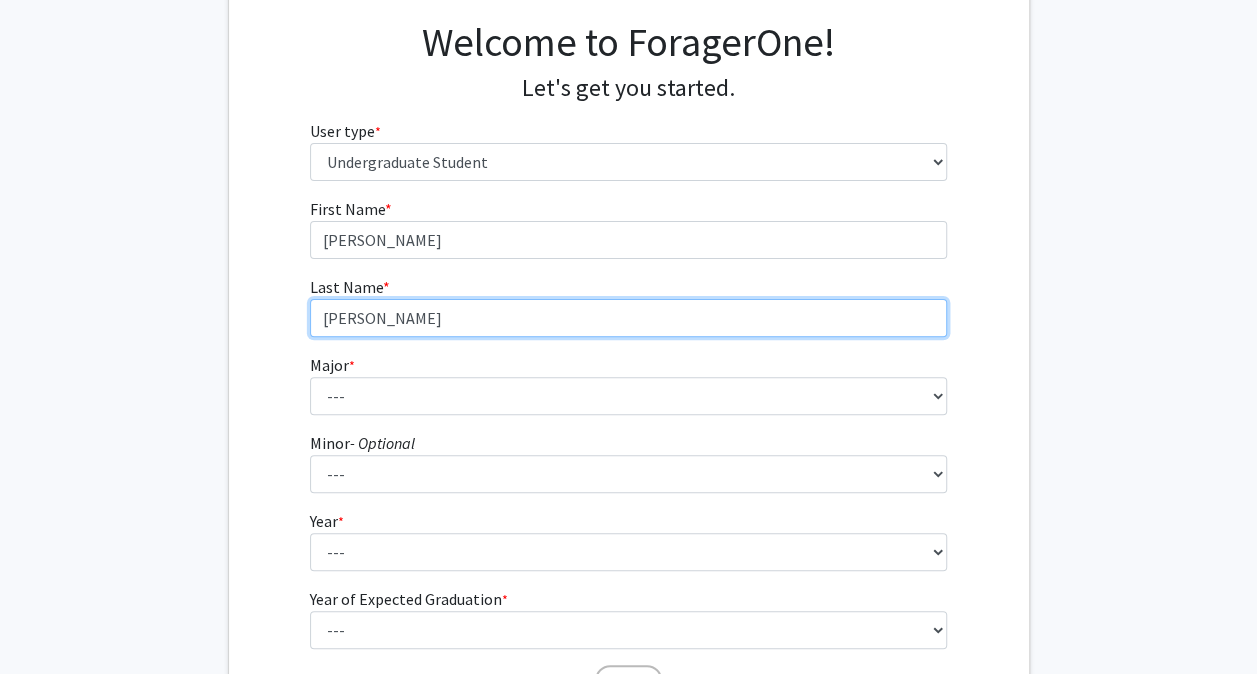 type on "Morales" 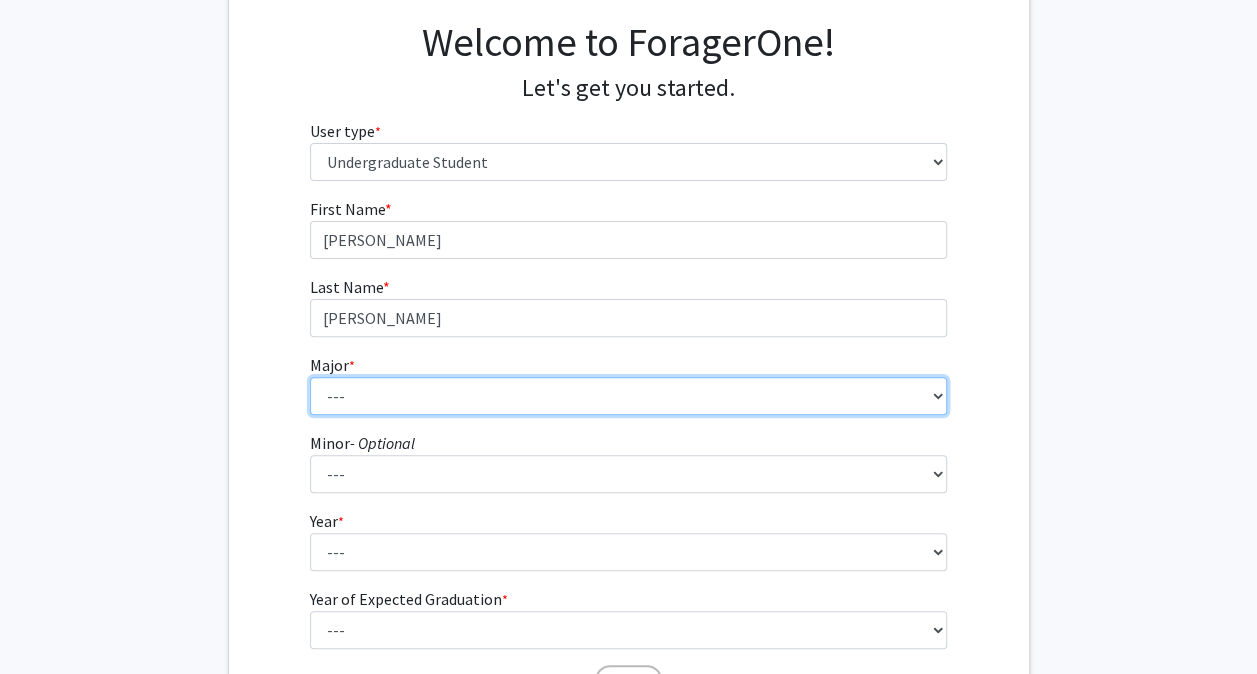 click on "---  Accounting   African American Studies   African Studies   American Studies   Analytic Consulting   Ancient Mediterranean Studies   Anthropology   Applied Mathematics   Arabic   Art History   Arts Management   Biology   Biophysics   Business Administration   Business and Society   Chemistry   Chinese Studies   Classical Civilization   Classics   Comparative Literature   Computer Science   Dance and Movement Studies   East Asian Studies   Economics   Engineering   Engineering Sciences   English   English and Creative Writing   Entrepreneurship   Environment and Sustainability Management   Environmental Sciences   Film and Media   Film and Media Management   Finance   French   German Studies   Greek   Health Innovation   History   Human Health   Information Systems and Operations Management   Integrated Visual Arts   Interdisciplinary Studies in Society and Culture   International Business   International Studies   Italian Studies   Japanese   Jewish Studies   Latin   Latin American and Caribbean Studies" at bounding box center (628, 396) 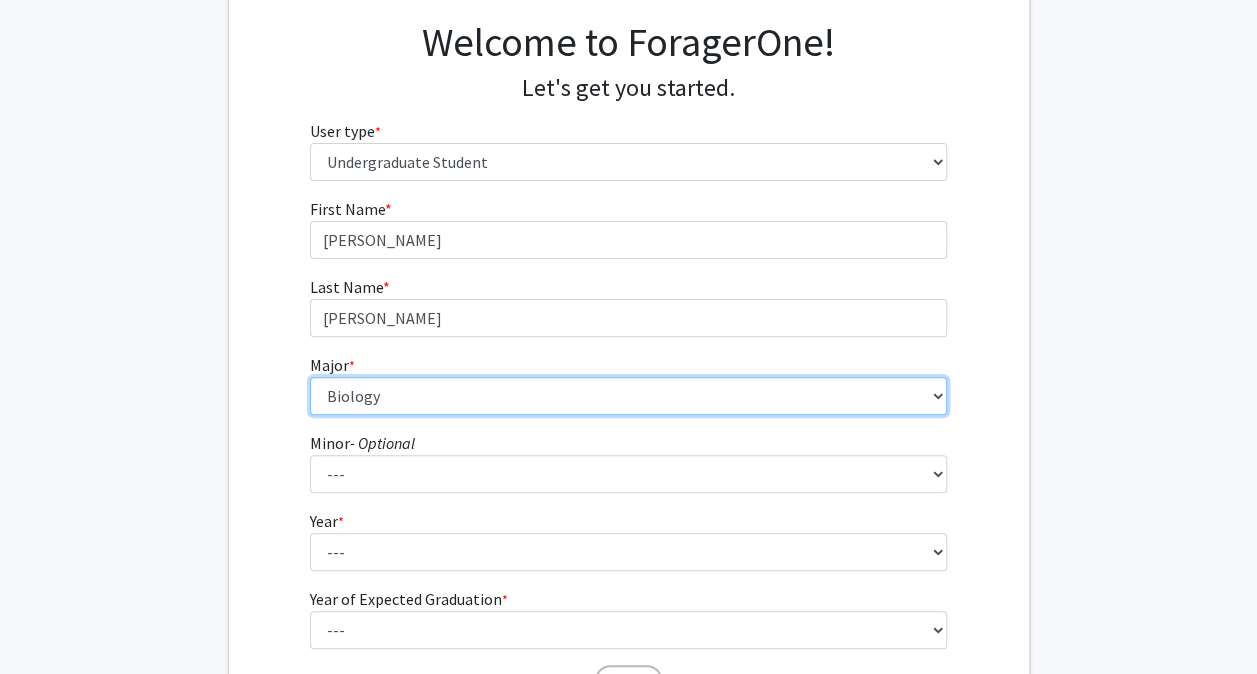 click on "---  Accounting   African American Studies   African Studies   American Studies   Analytic Consulting   Ancient Mediterranean Studies   Anthropology   Applied Mathematics   Arabic   Art History   Arts Management   Biology   Biophysics   Business Administration   Business and Society   Chemistry   Chinese Studies   Classical Civilization   Classics   Comparative Literature   Computer Science   Dance and Movement Studies   East Asian Studies   Economics   Engineering   Engineering Sciences   English   English and Creative Writing   Entrepreneurship   Environment and Sustainability Management   Environmental Sciences   Film and Media   Film and Media Management   Finance   French   German Studies   Greek   Health Innovation   History   Human Health   Information Systems and Operations Management   Integrated Visual Arts   Interdisciplinary Studies in Society and Culture   International Business   International Studies   Italian Studies   Japanese   Jewish Studies   Latin   Latin American and Caribbean Studies" at bounding box center [628, 396] 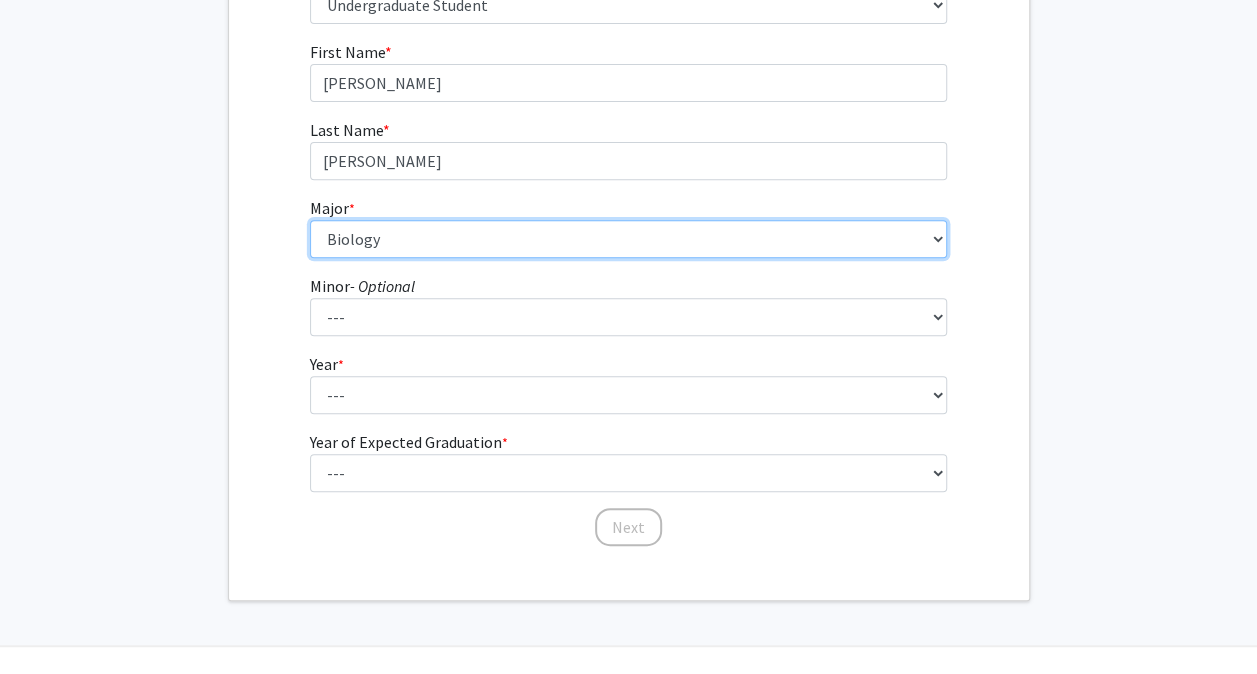 scroll, scrollTop: 312, scrollLeft: 0, axis: vertical 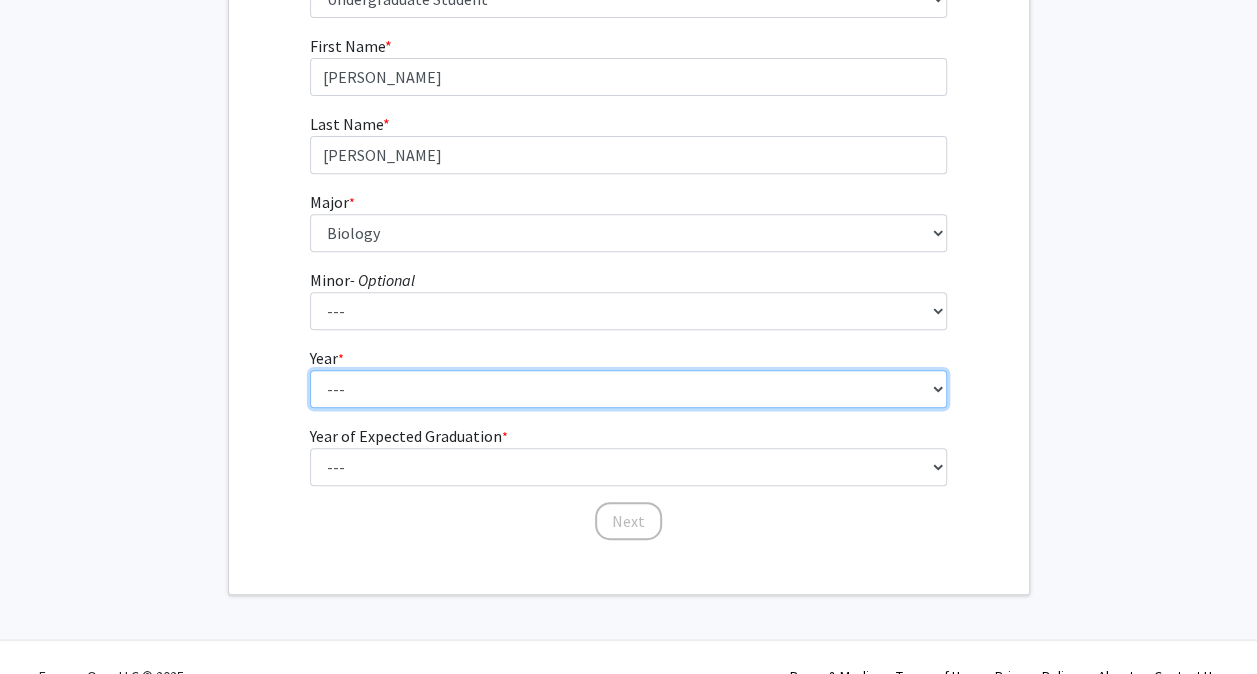 click on "---  First-year   Sophomore   Junior   Senior   Postbaccalaureate Certificate" at bounding box center [628, 389] 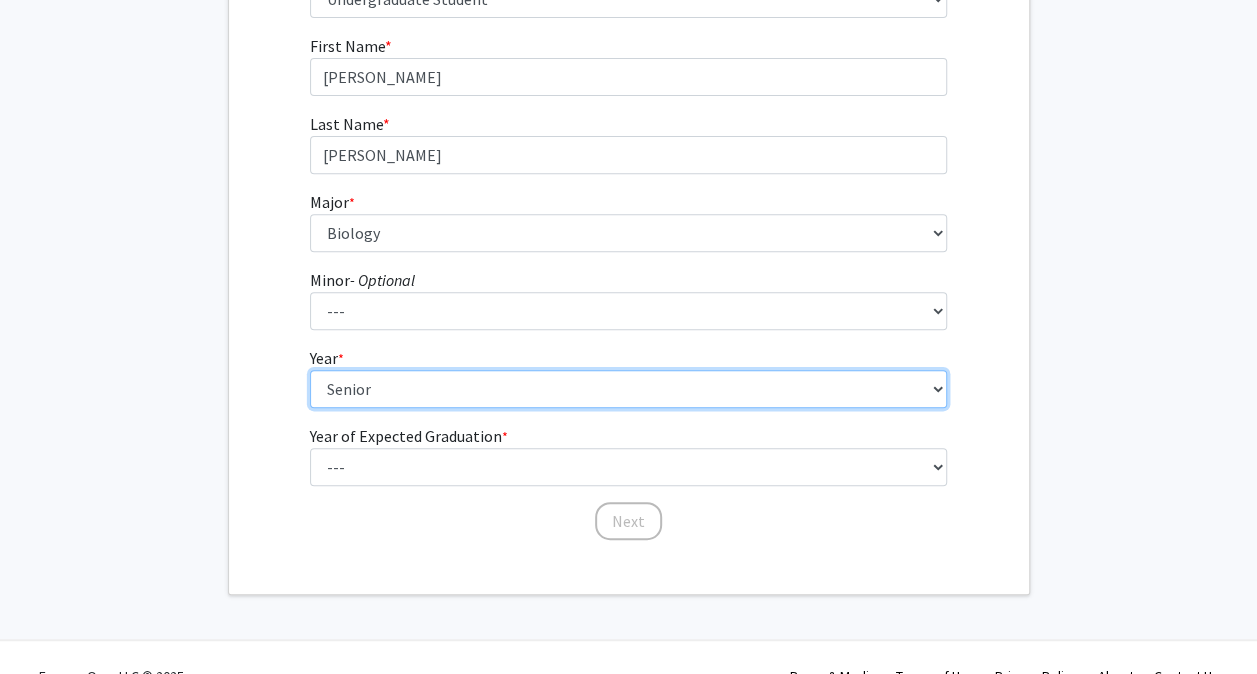 click on "---  First-year   Sophomore   Junior   Senior   Postbaccalaureate Certificate" at bounding box center (628, 389) 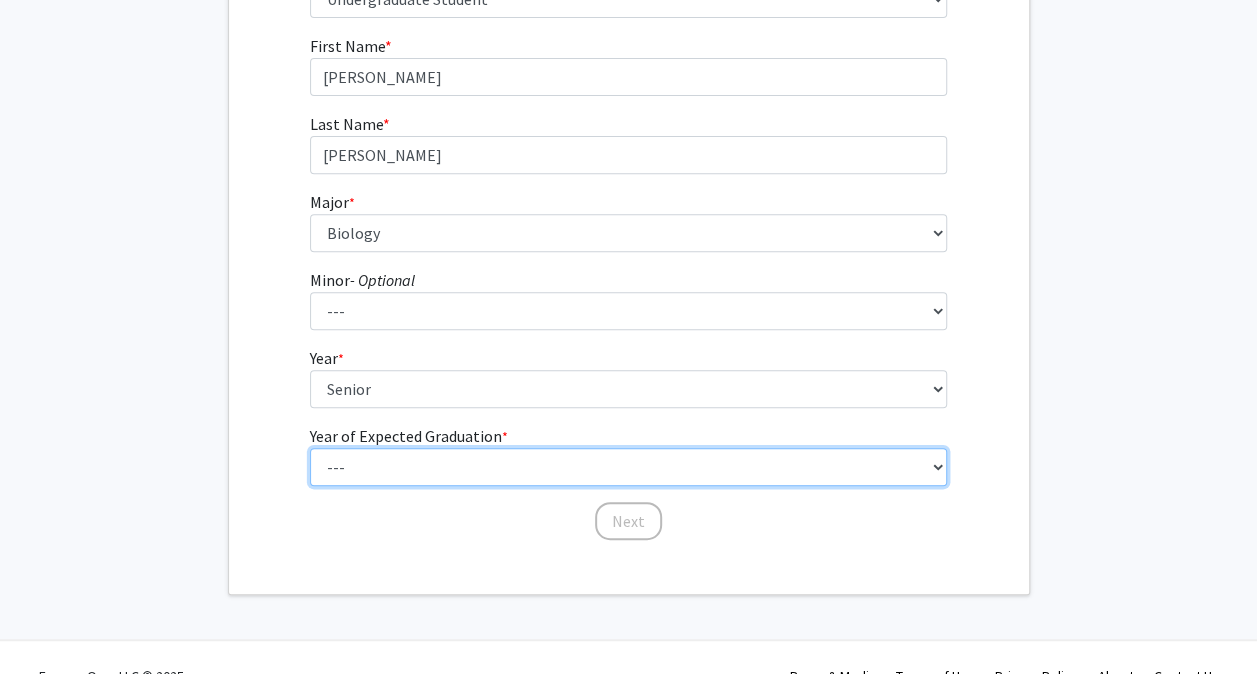 click on "---  2025   2026   2027   2028   2029   2030   2031   2032   2033   2034" at bounding box center [628, 467] 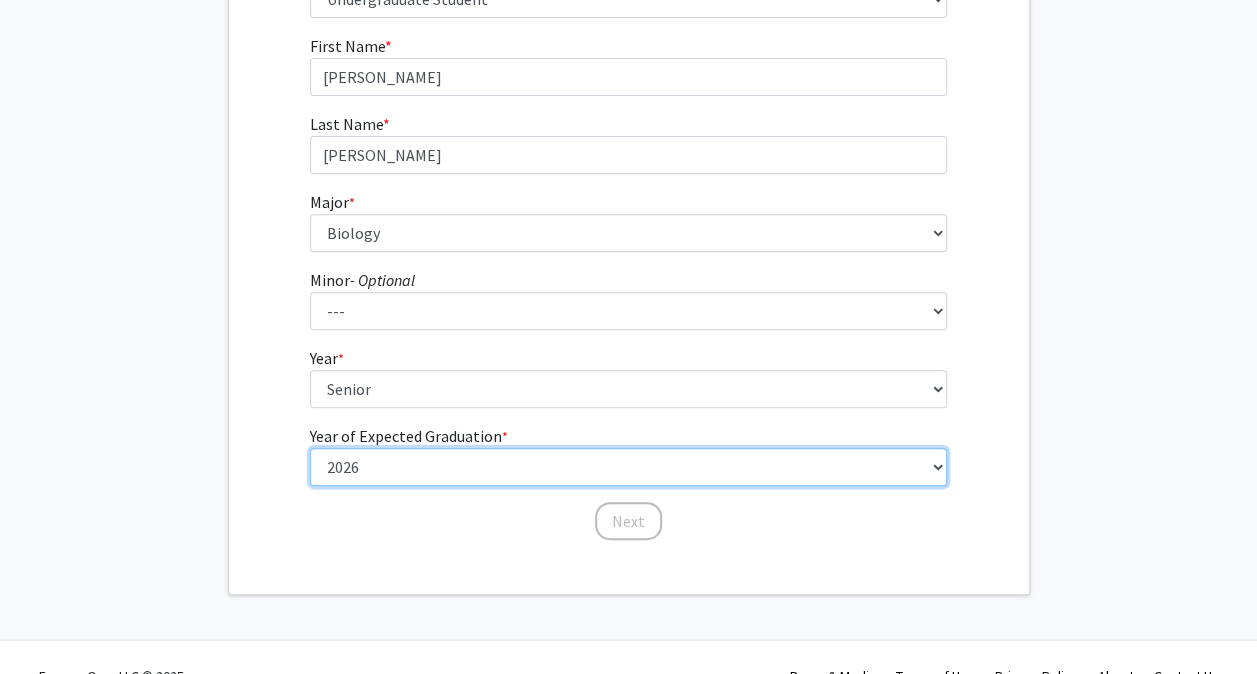 click on "---  2025   2026   2027   2028   2029   2030   2031   2032   2033   2034" at bounding box center (628, 467) 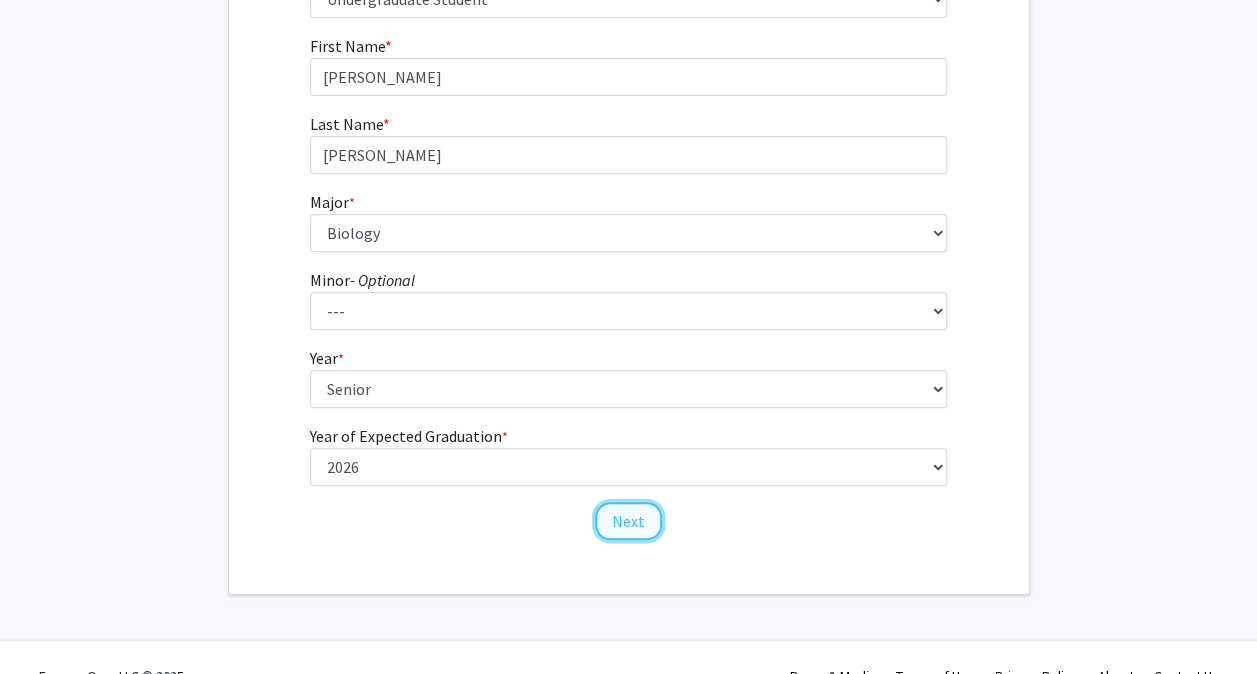 click on "Next" 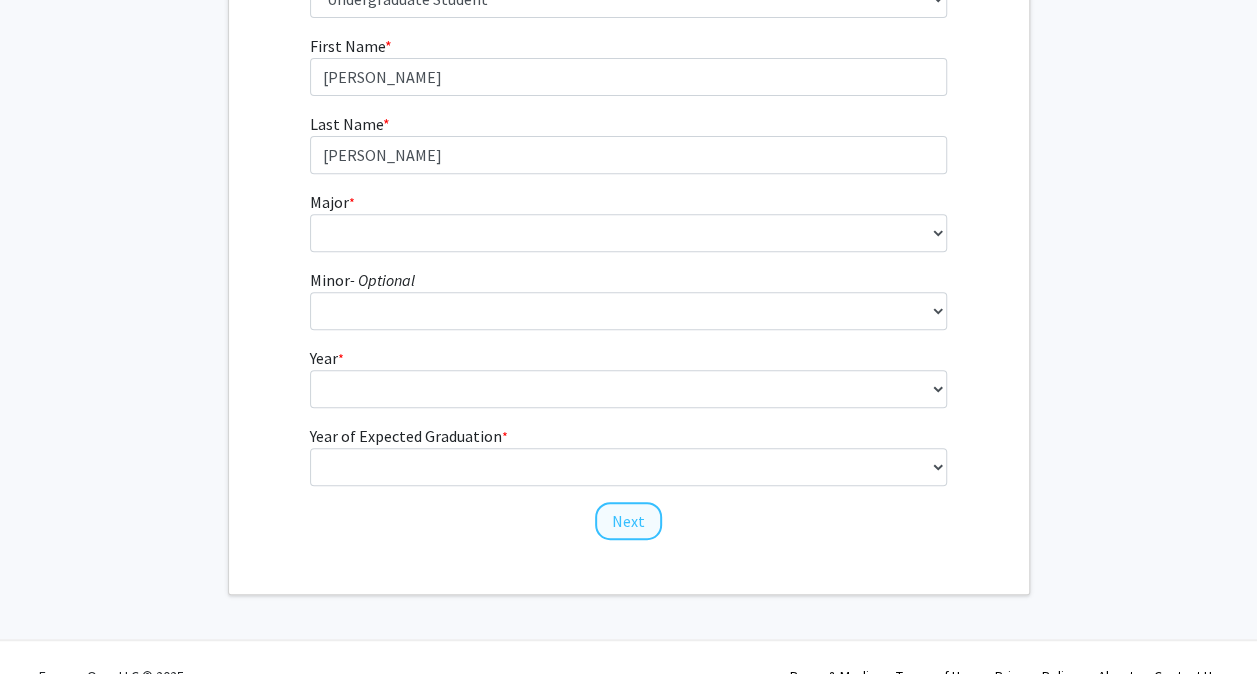 scroll, scrollTop: 0, scrollLeft: 0, axis: both 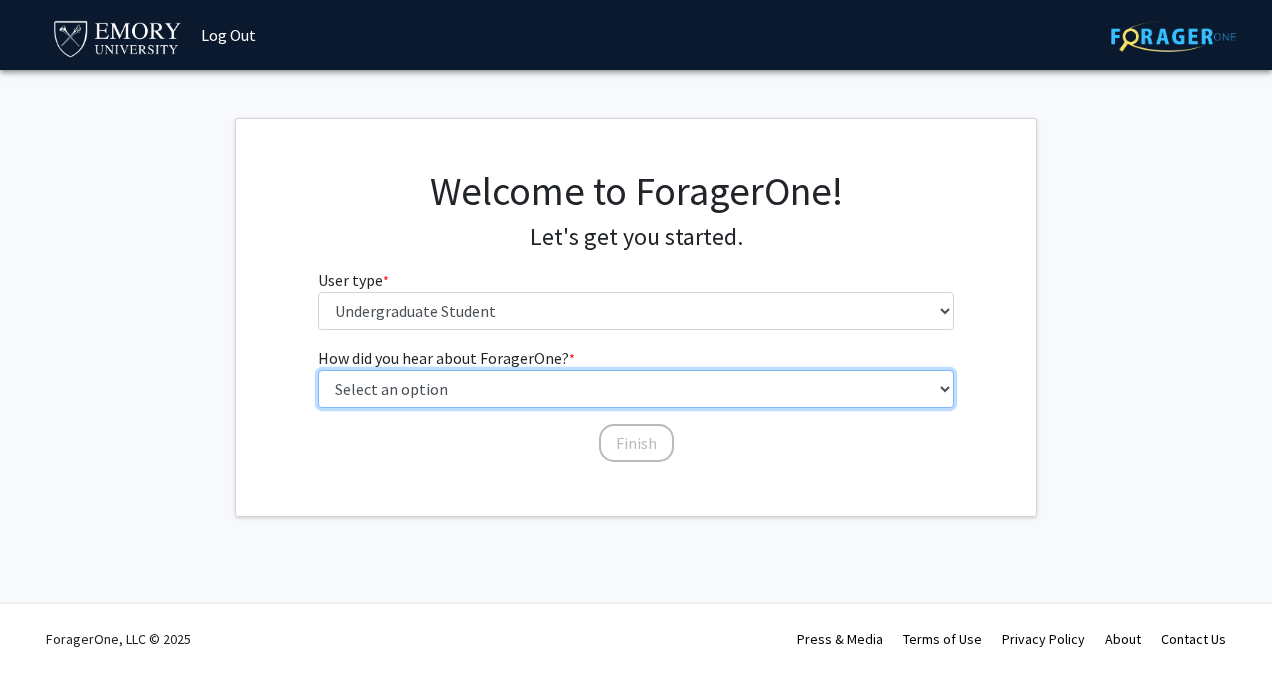 click on "Select an option  Peer/student recommendation   Faculty/staff recommendation   University website   University email or newsletter   Other" at bounding box center (636, 389) 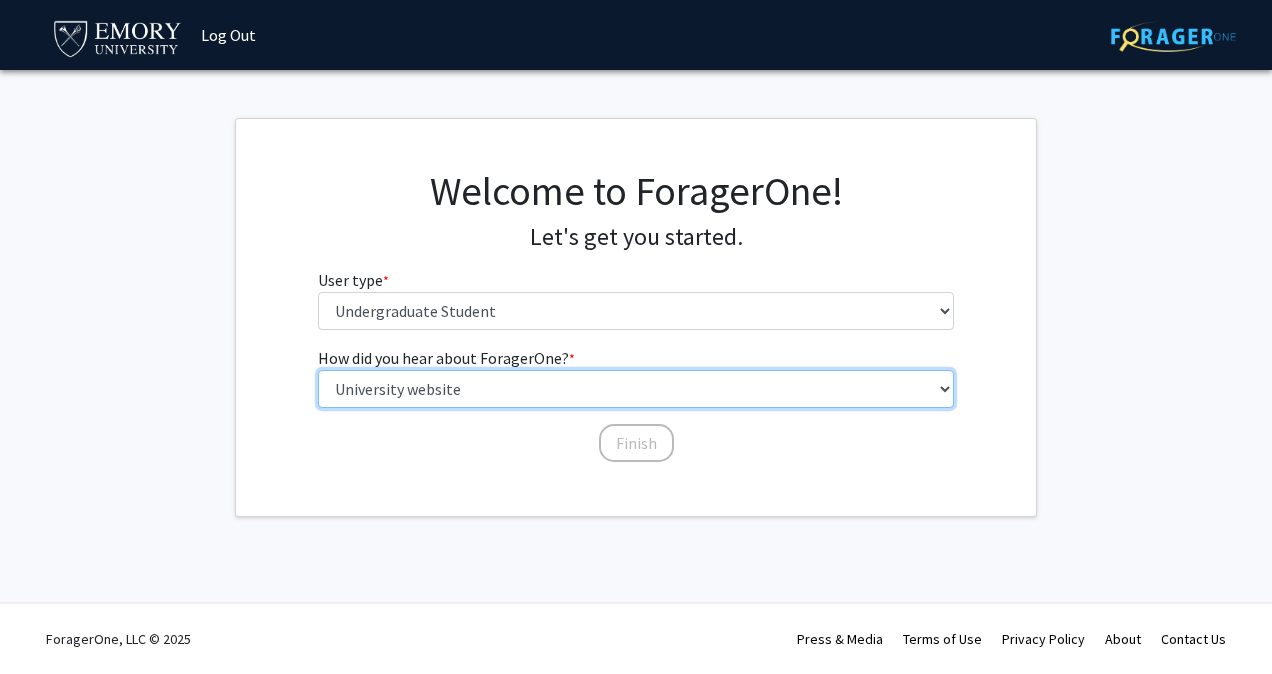 click on "Select an option  Peer/student recommendation   Faculty/staff recommendation   University website   University email or newsletter   Other" at bounding box center (636, 389) 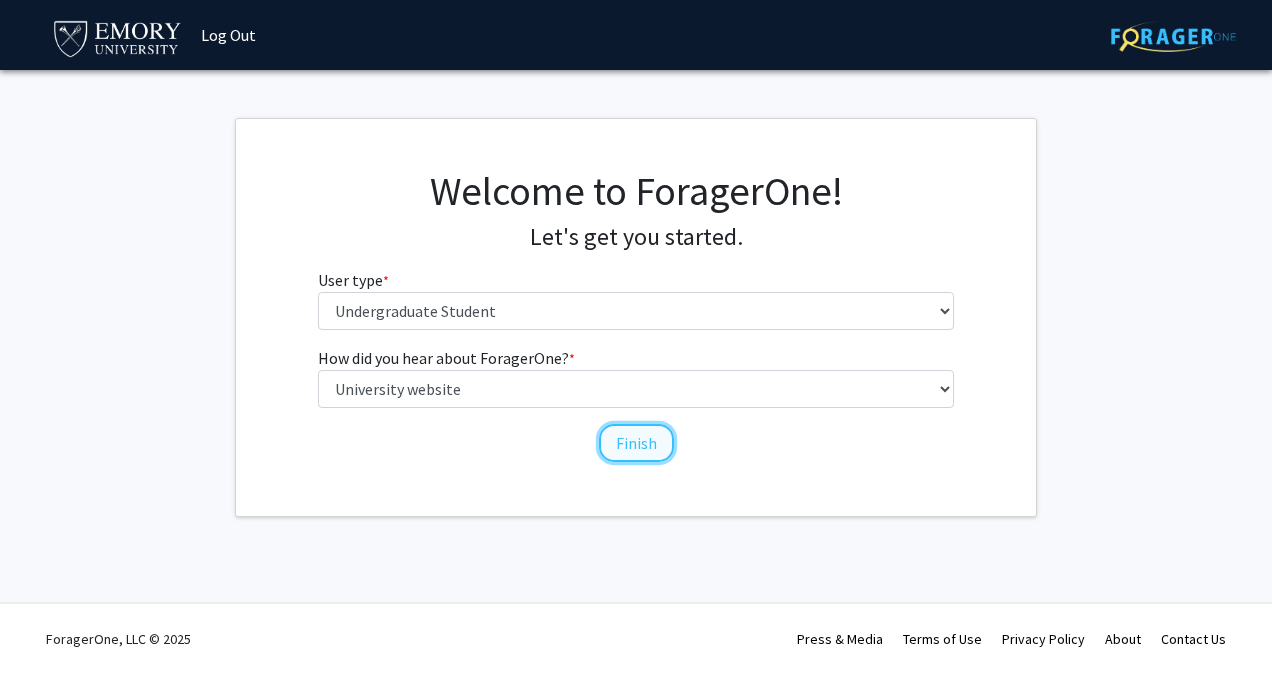 click on "Finish" 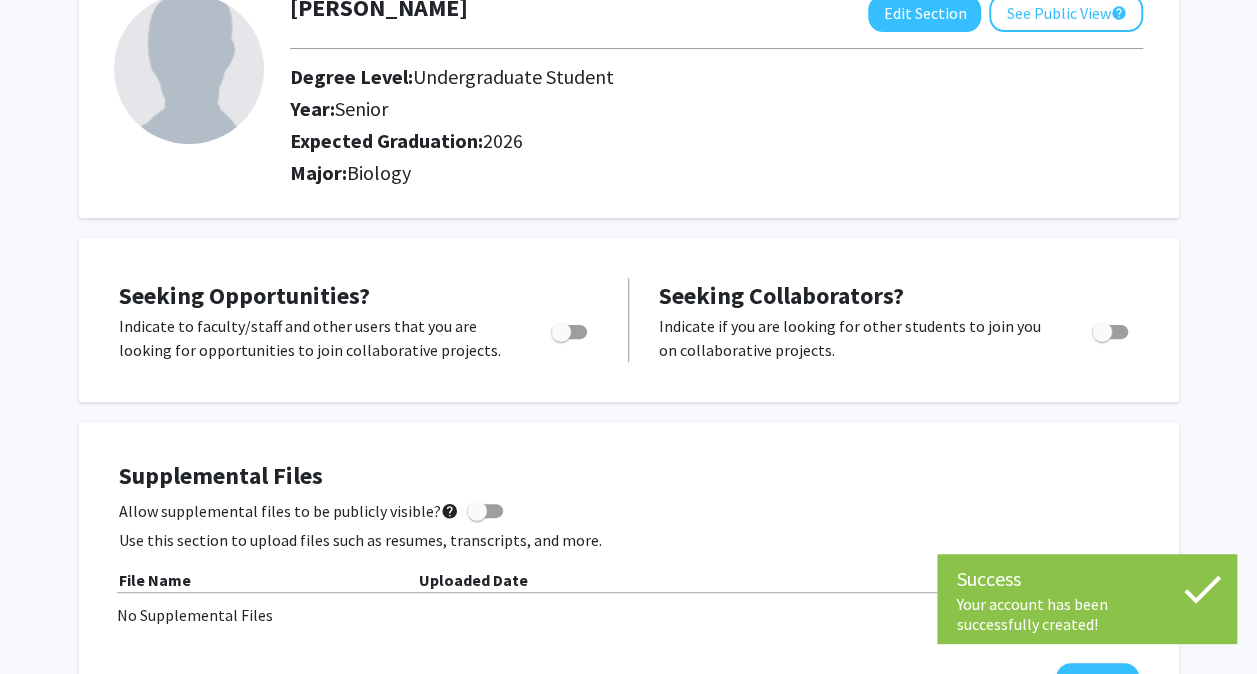 scroll, scrollTop: 140, scrollLeft: 0, axis: vertical 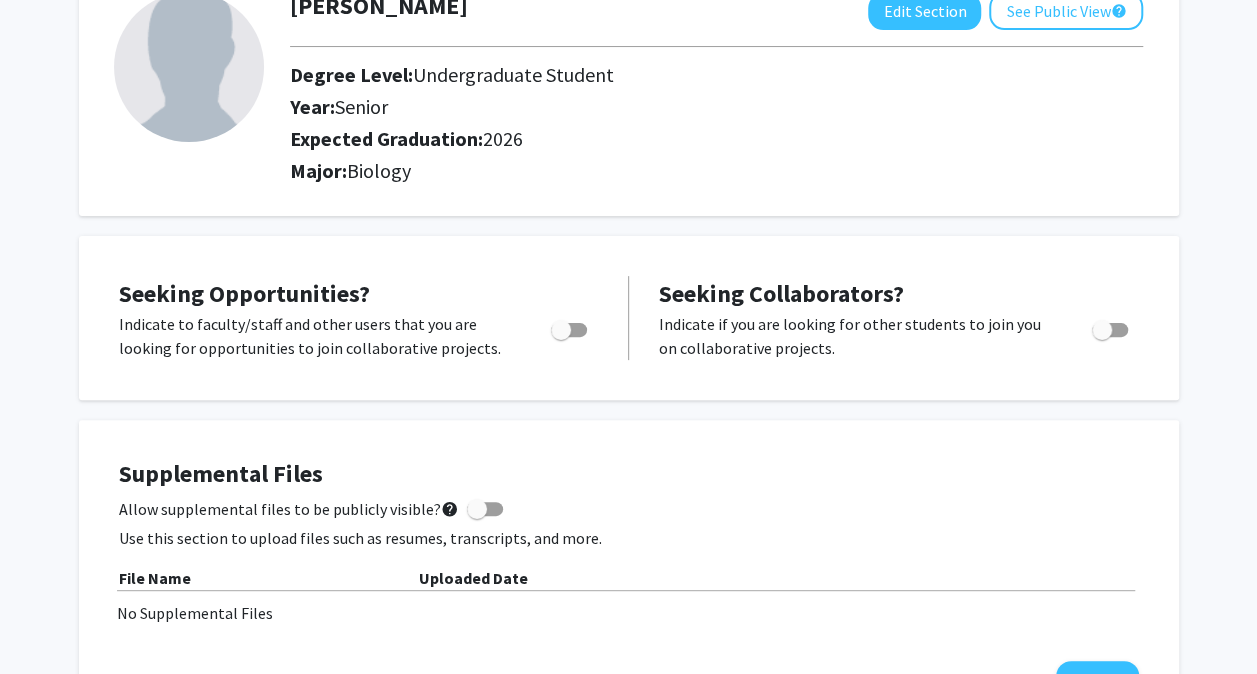click at bounding box center [561, 330] 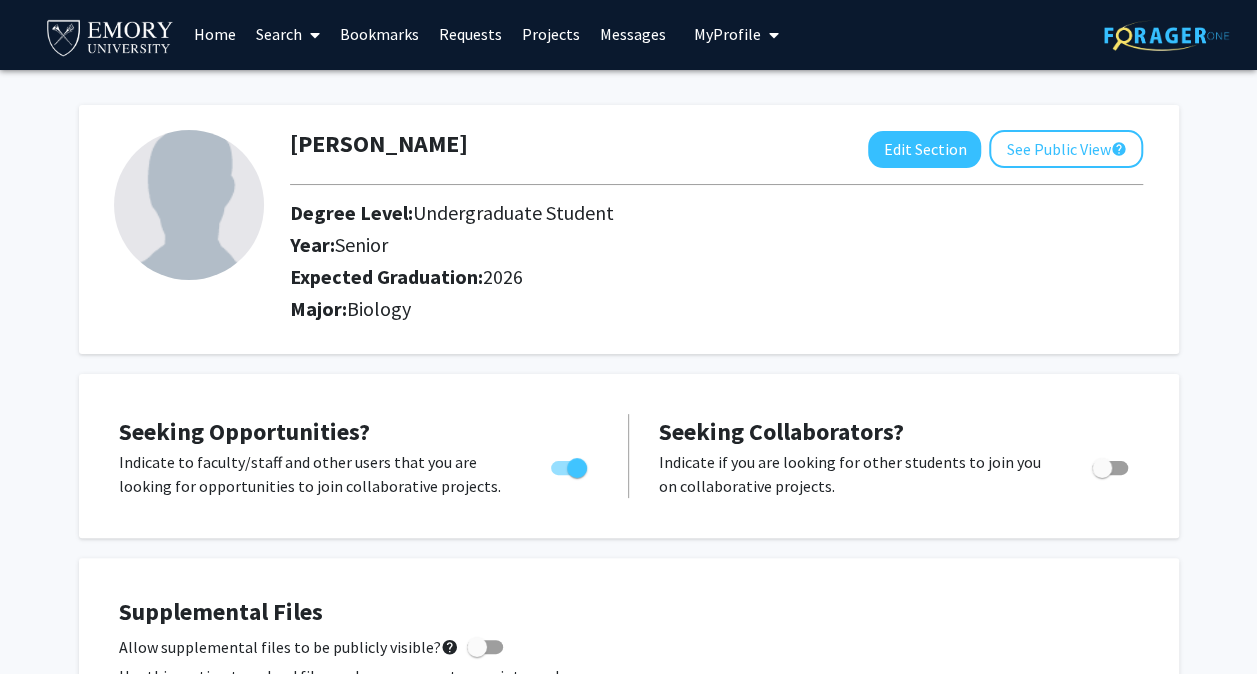 scroll, scrollTop: 0, scrollLeft: 0, axis: both 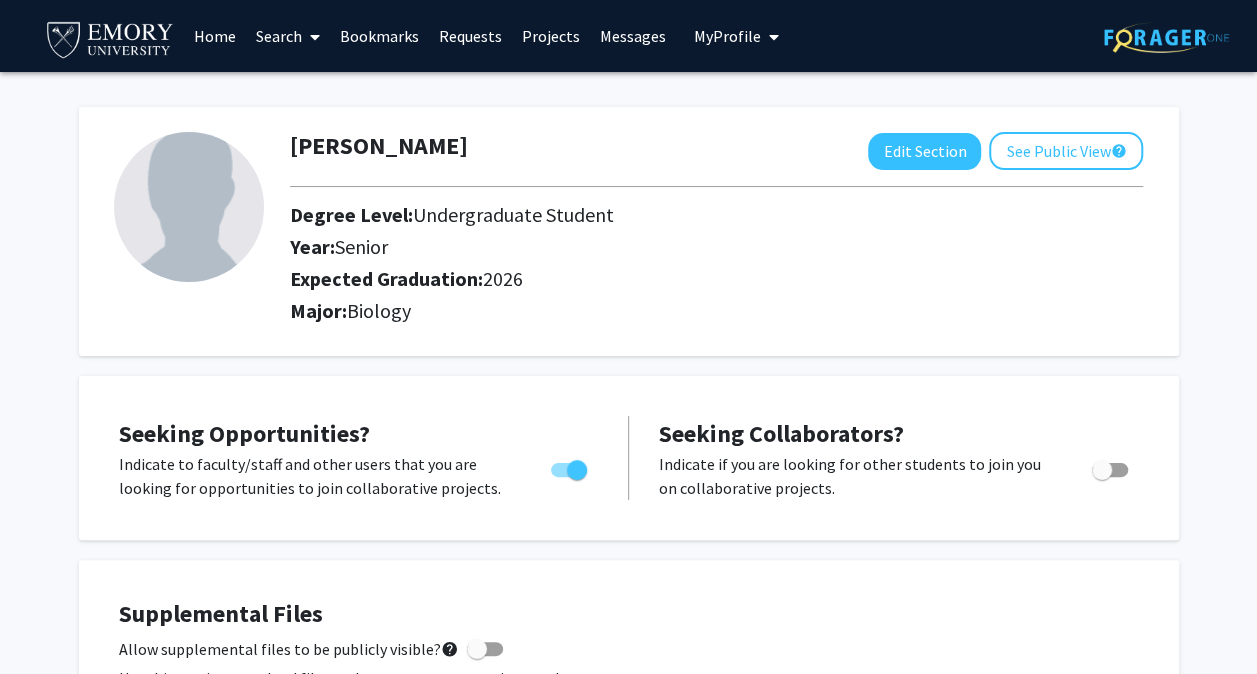 click on "Projects" at bounding box center (551, 36) 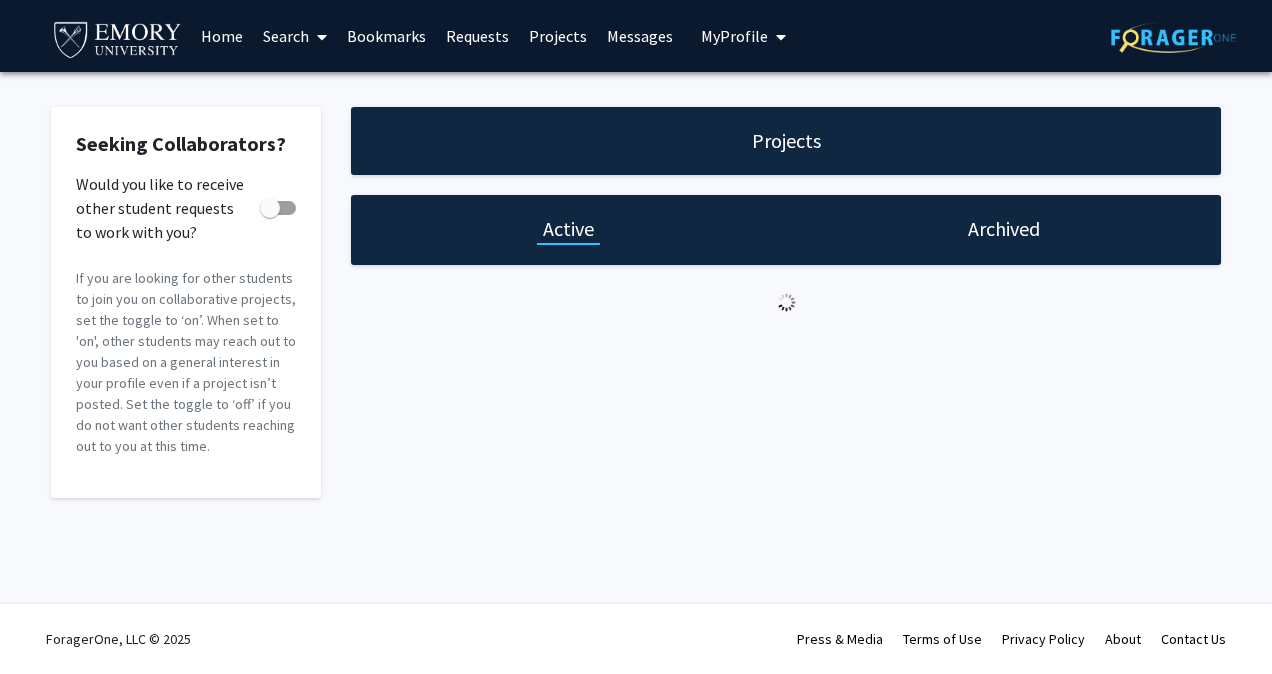 click on "Projects" 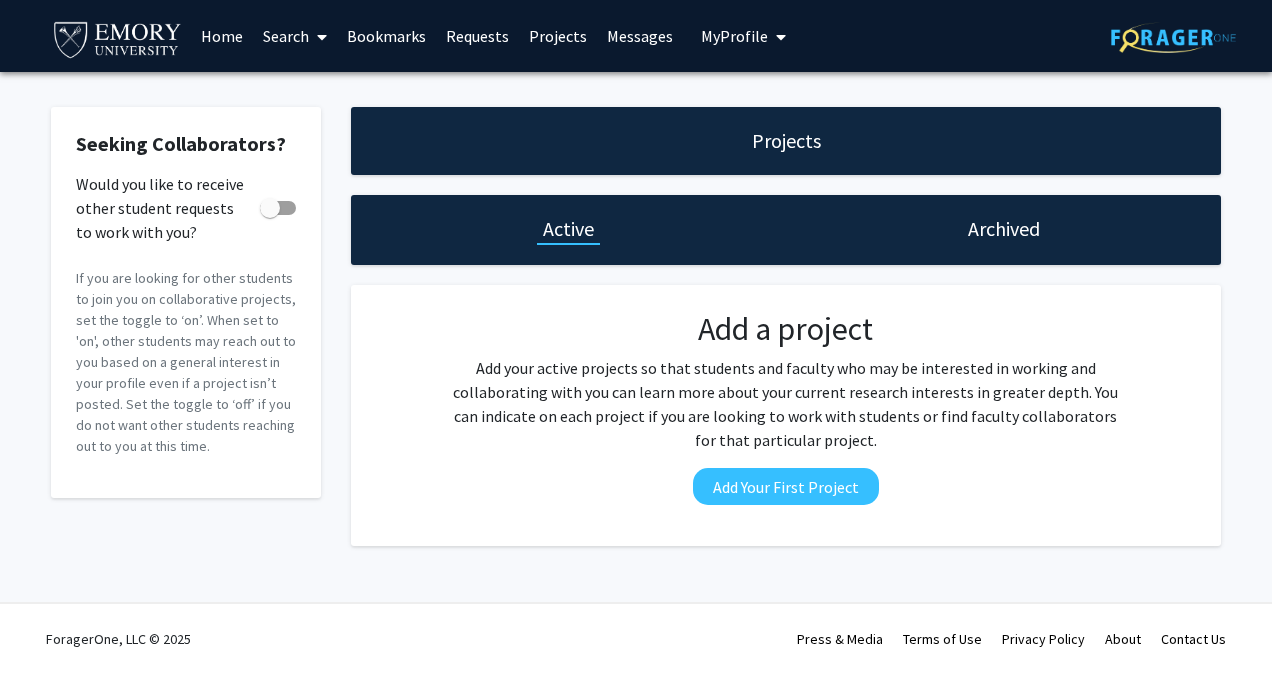 click on "Search" at bounding box center [295, 36] 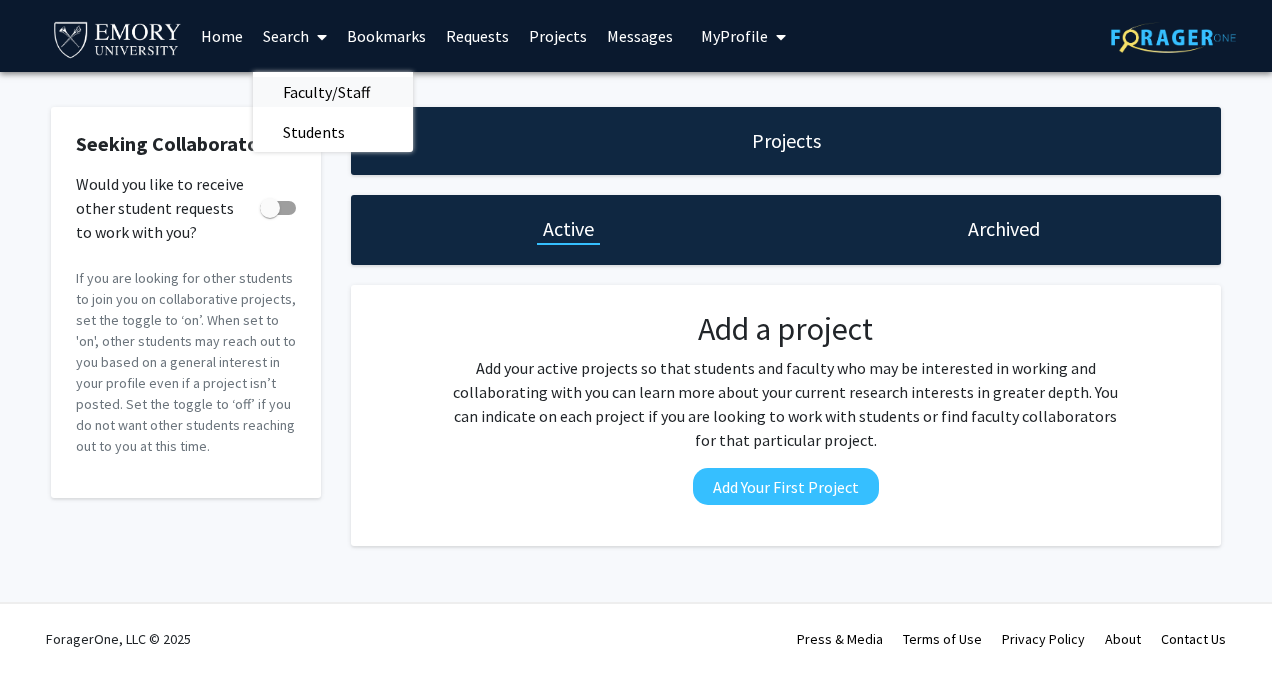 click on "Faculty/Staff" at bounding box center (326, 92) 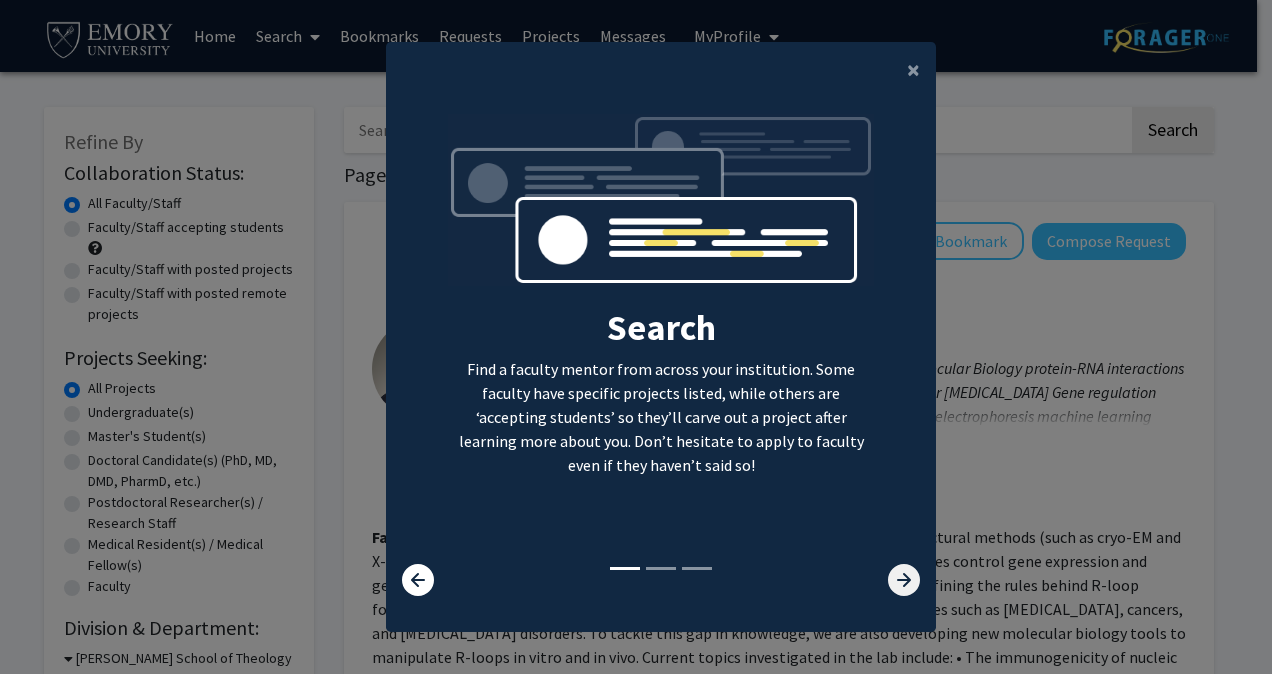 click 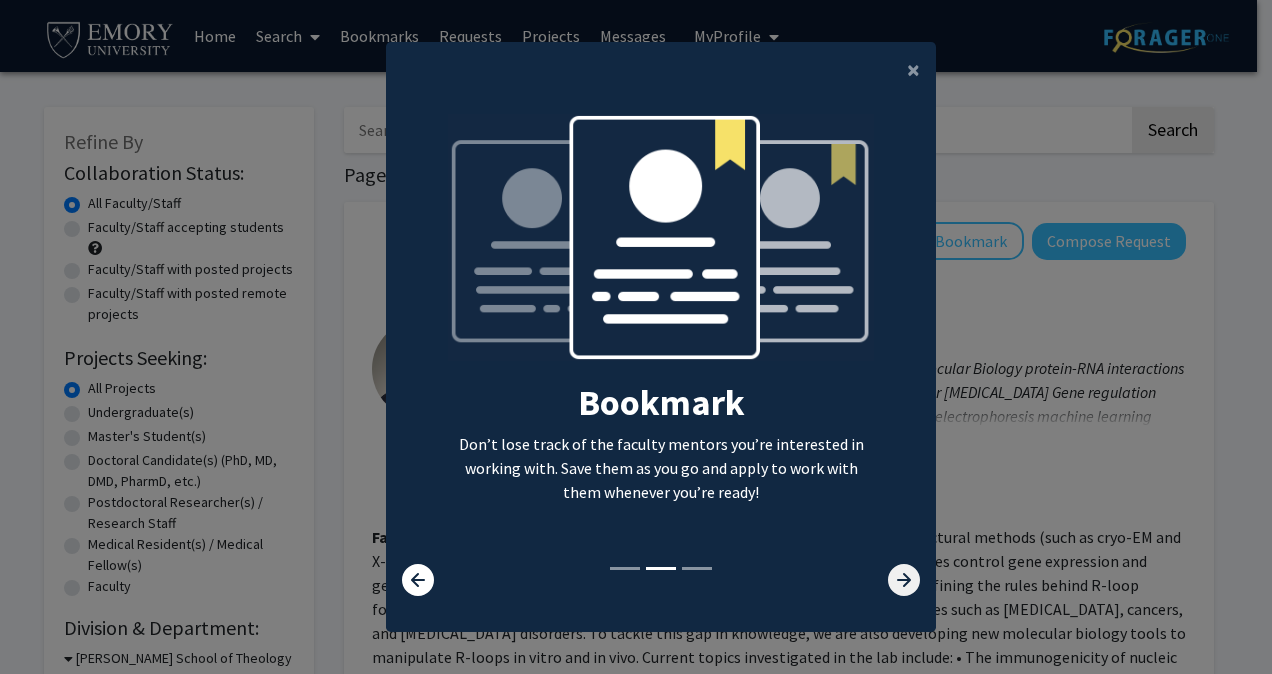 click 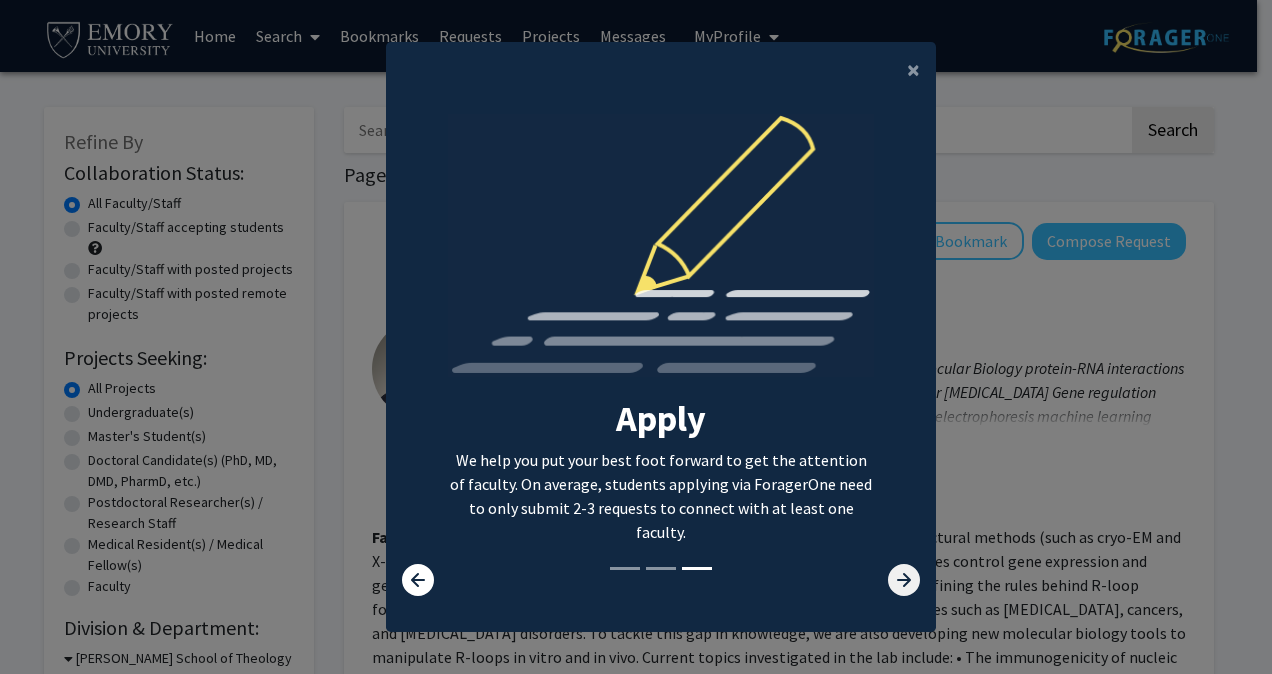click 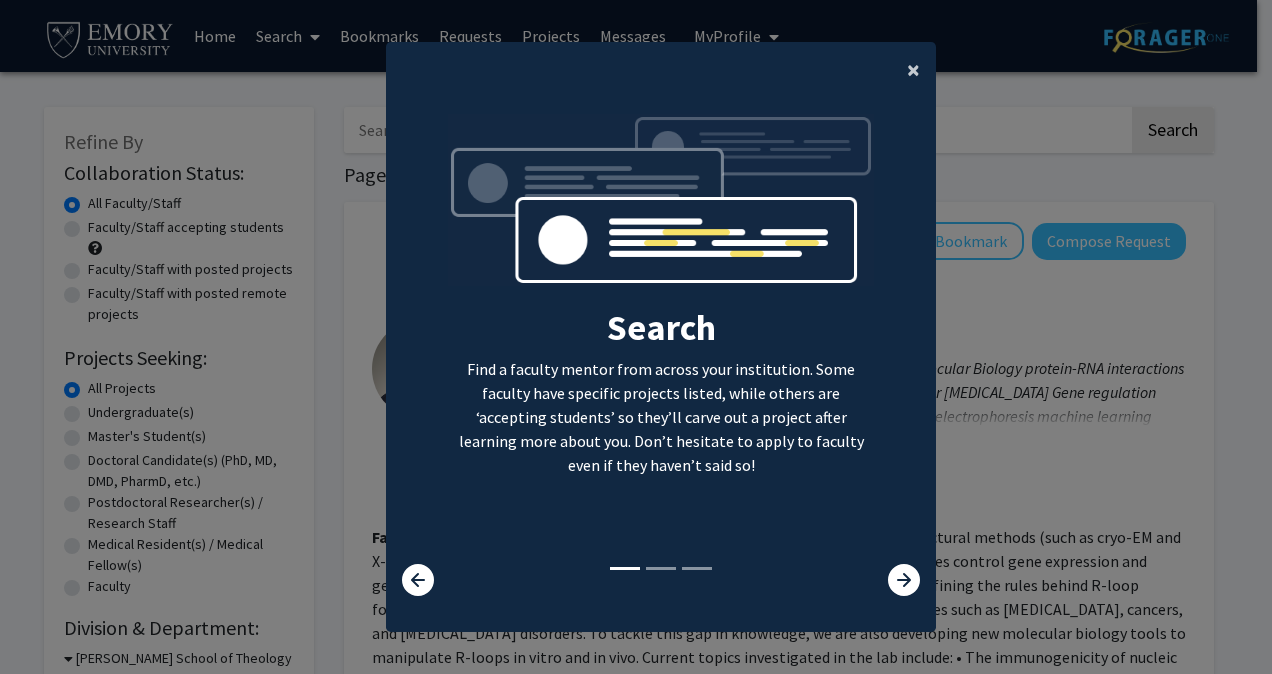click on "×" 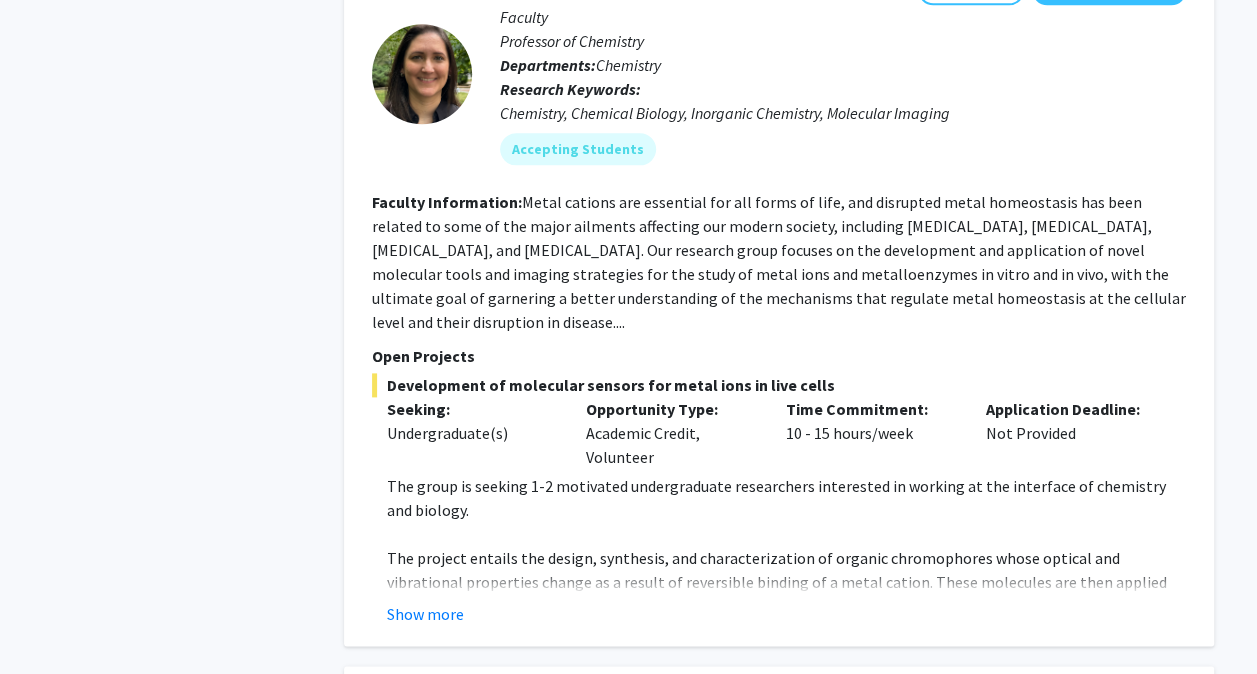 scroll, scrollTop: 1108, scrollLeft: 0, axis: vertical 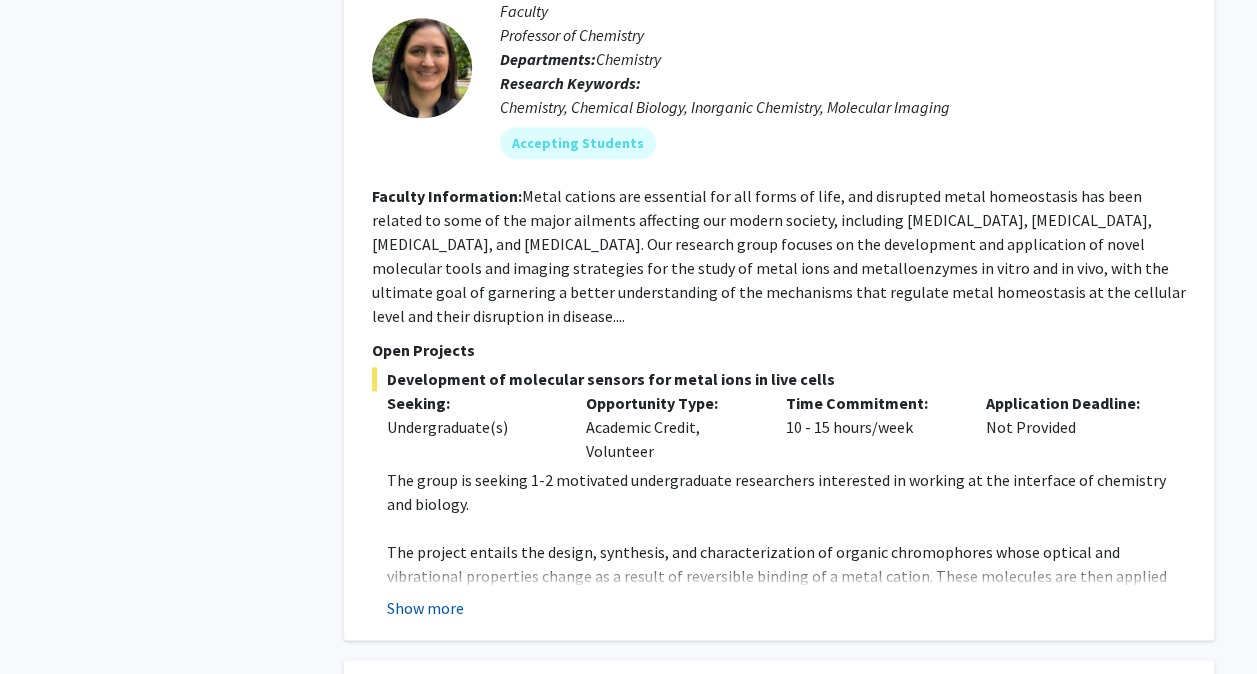 click on "Show more" 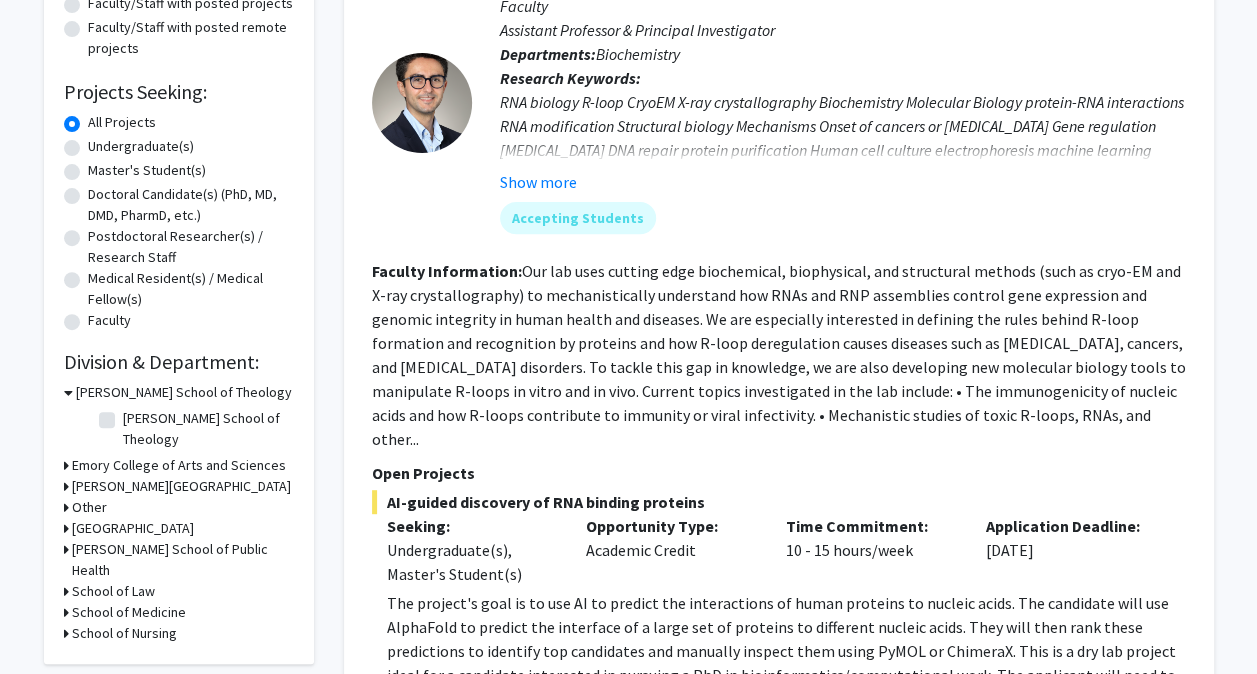 scroll, scrollTop: 266, scrollLeft: 0, axis: vertical 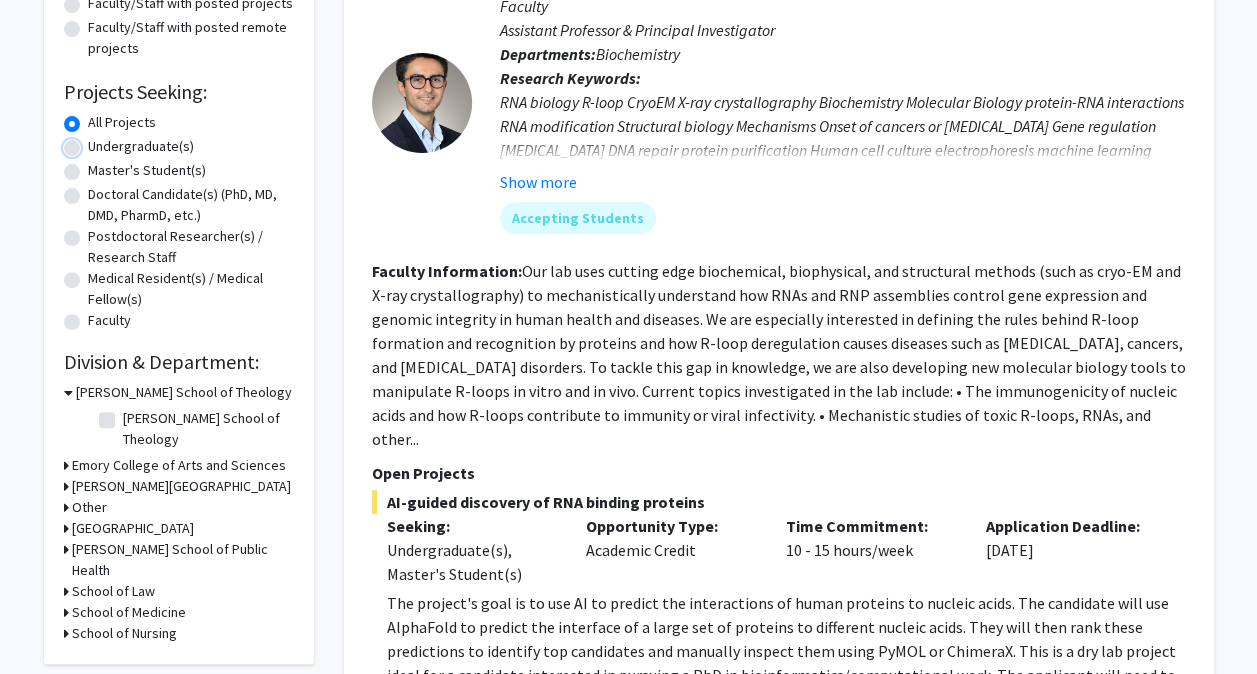 click on "Undergraduate(s)" at bounding box center [94, 142] 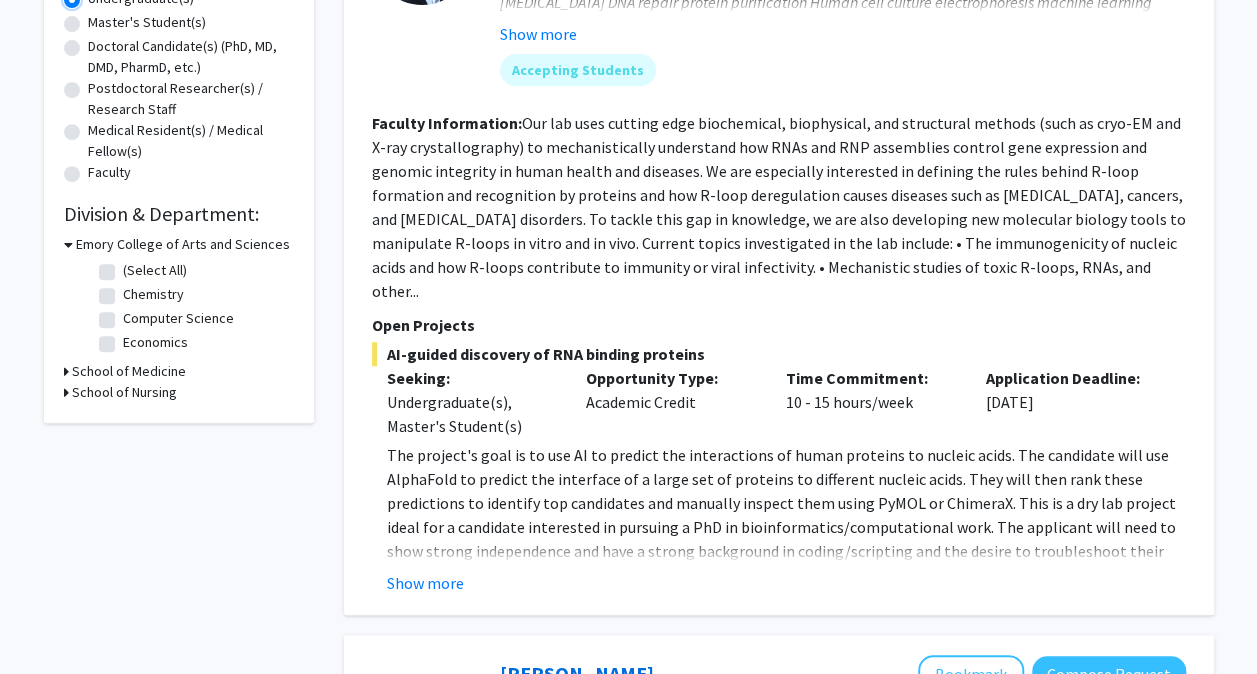 scroll, scrollTop: 420, scrollLeft: 0, axis: vertical 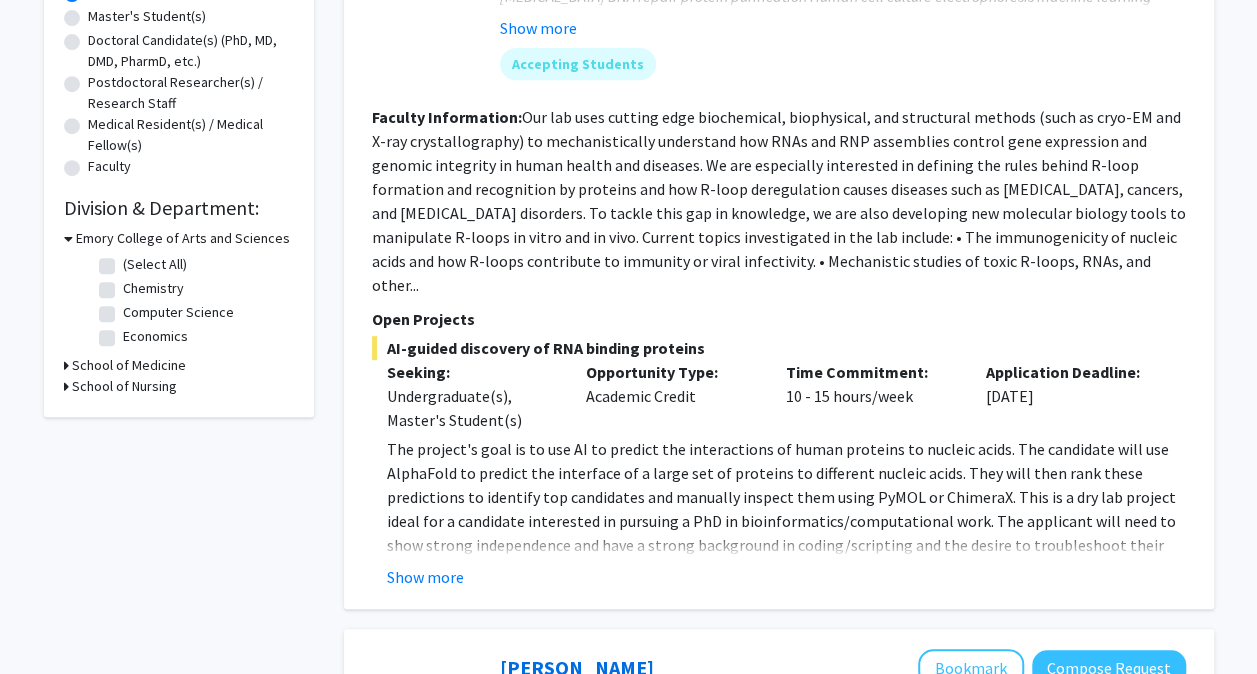 click 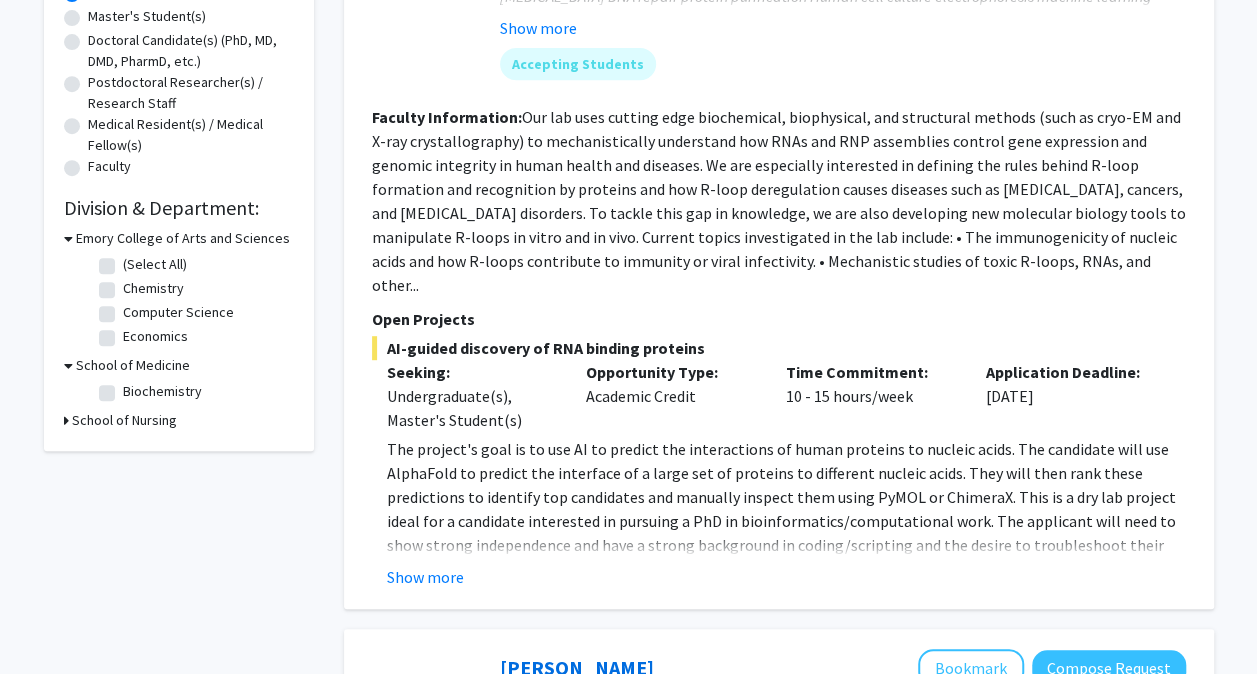 click on "Biochemistry" 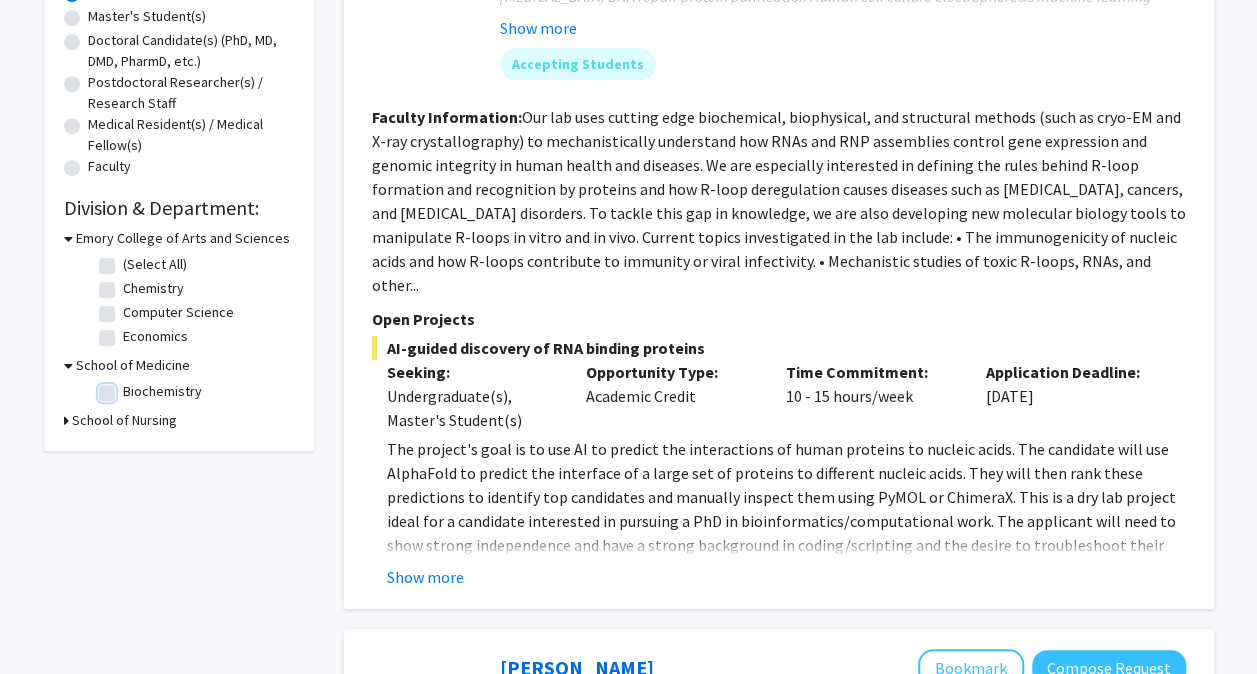 click on "Biochemistry" at bounding box center (129, 387) 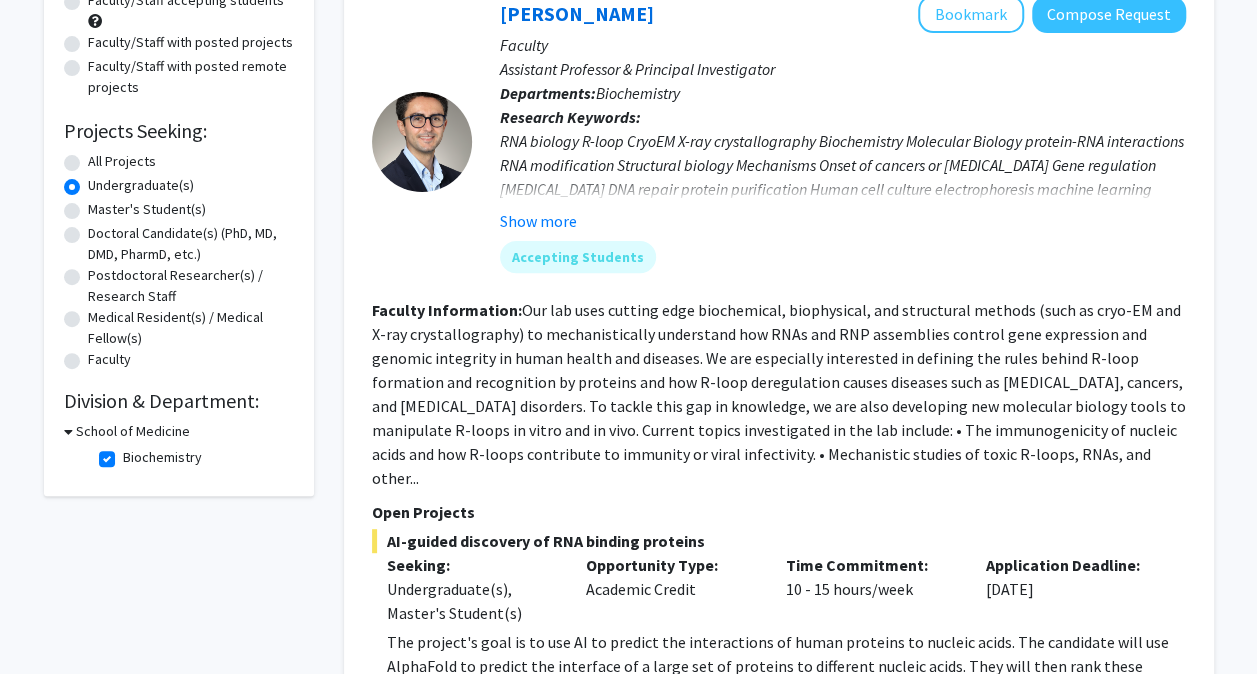 scroll, scrollTop: 235, scrollLeft: 0, axis: vertical 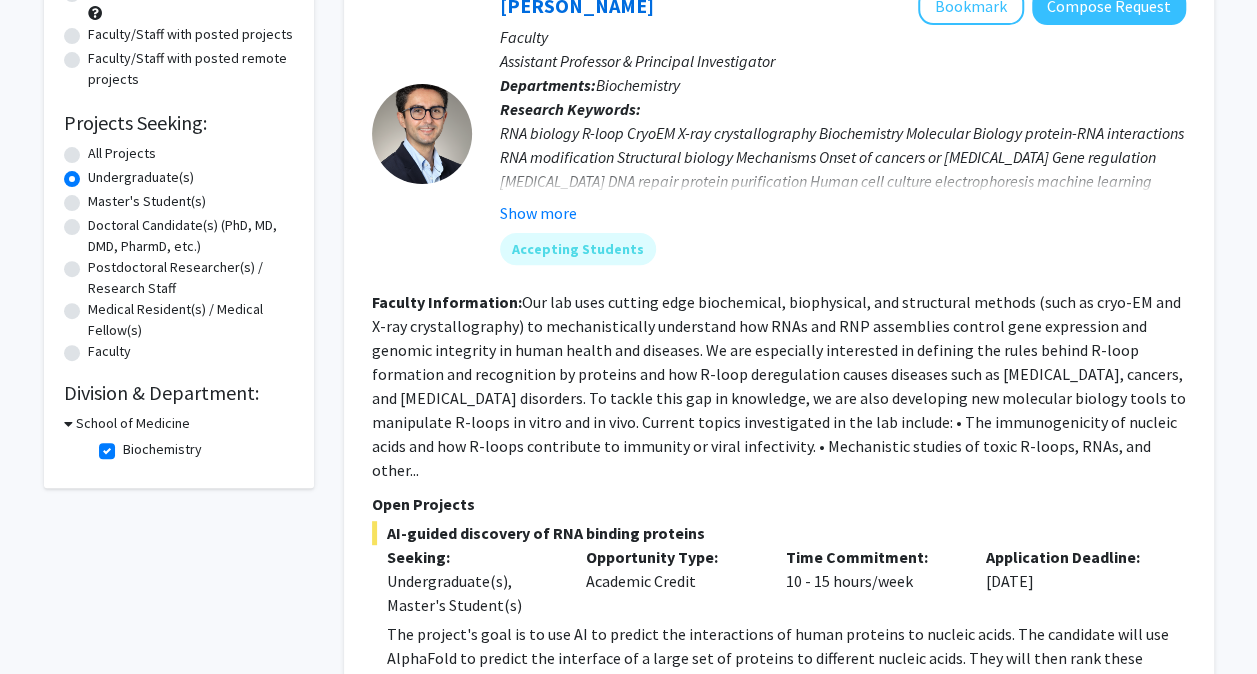 click on "Biochemistry" 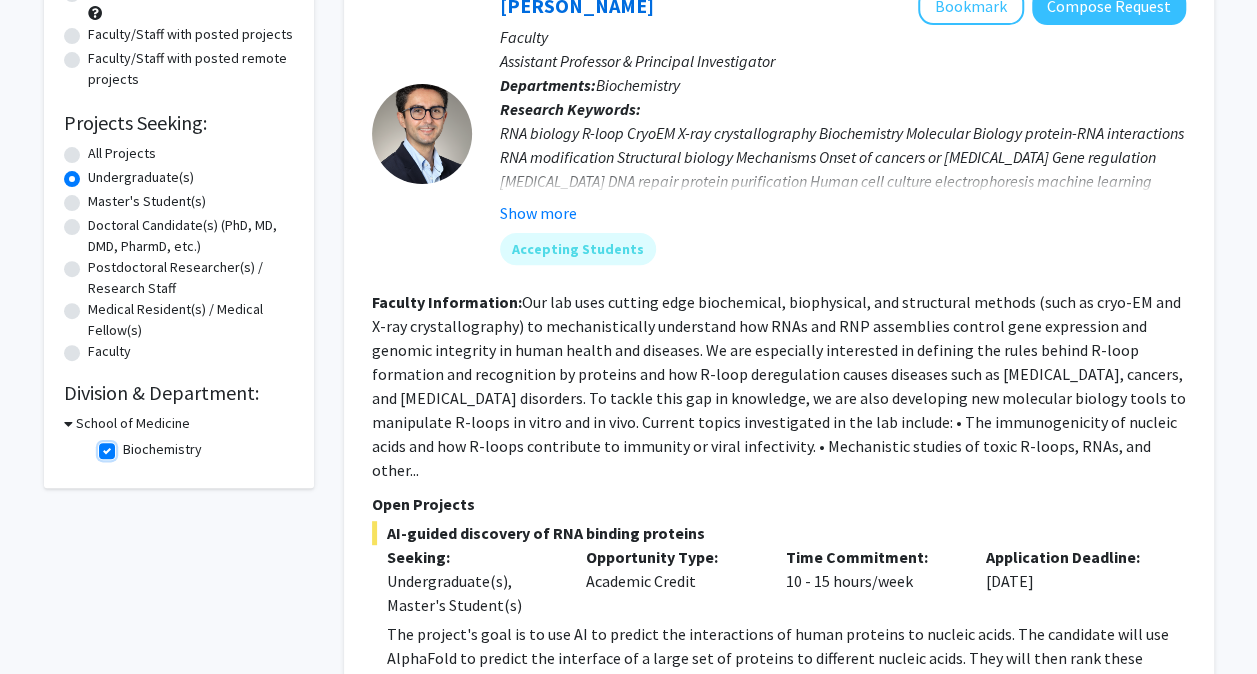 click on "Biochemistry" at bounding box center (129, 445) 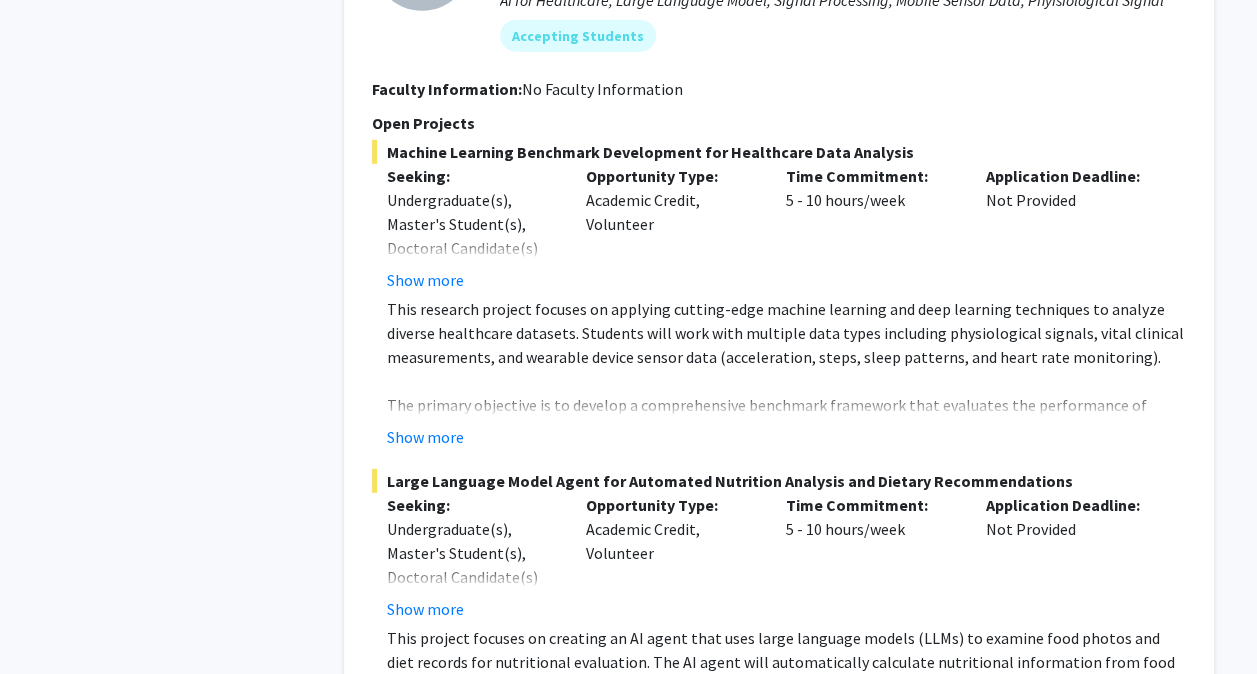 scroll, scrollTop: 2749, scrollLeft: 0, axis: vertical 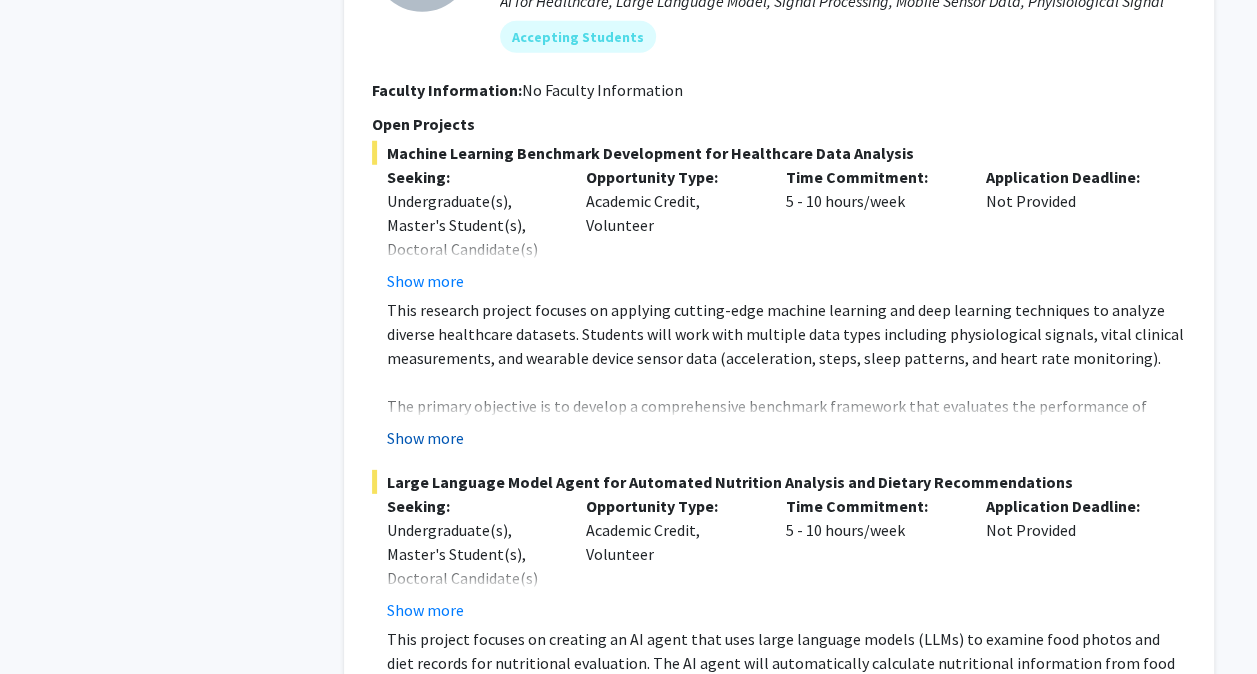 click on "Show more" 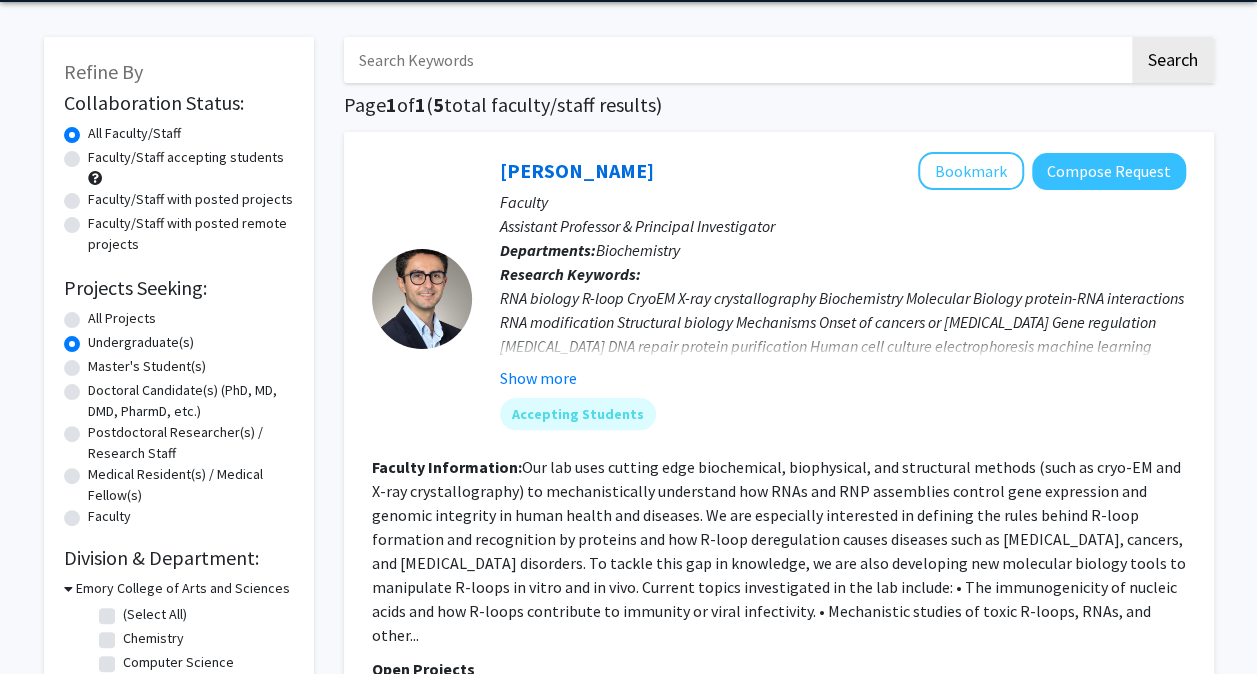 scroll, scrollTop: 68, scrollLeft: 0, axis: vertical 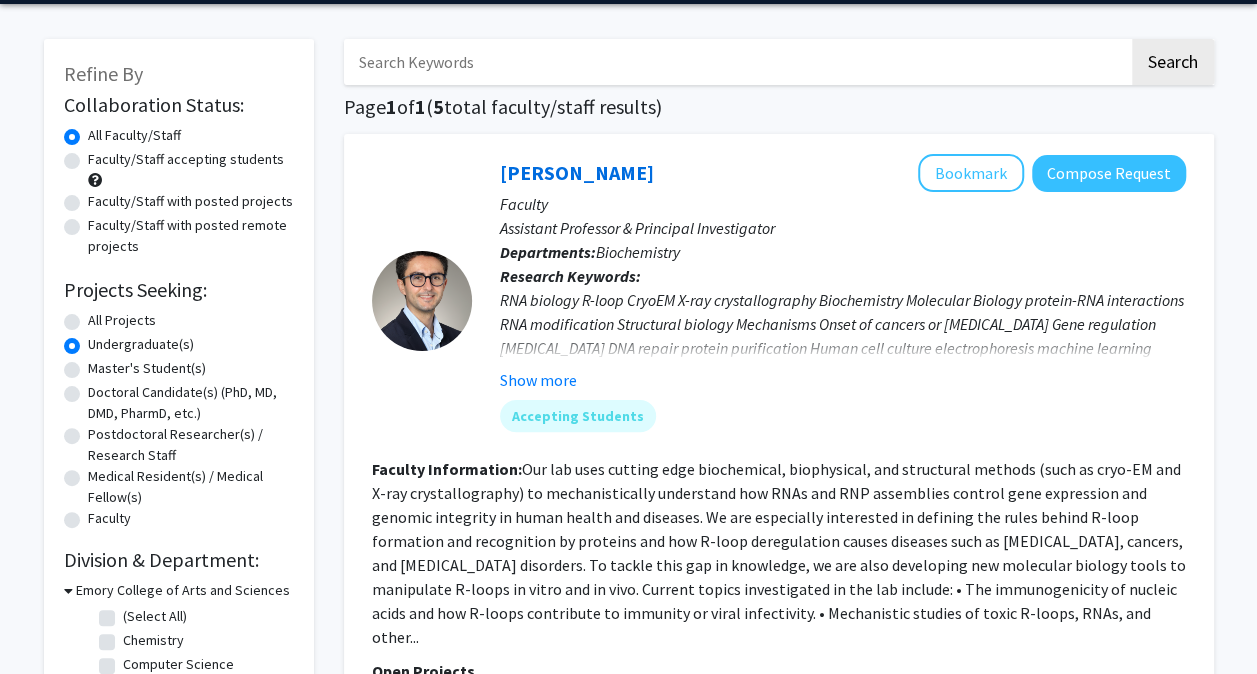 click on "Faculty/Staff accepting students" 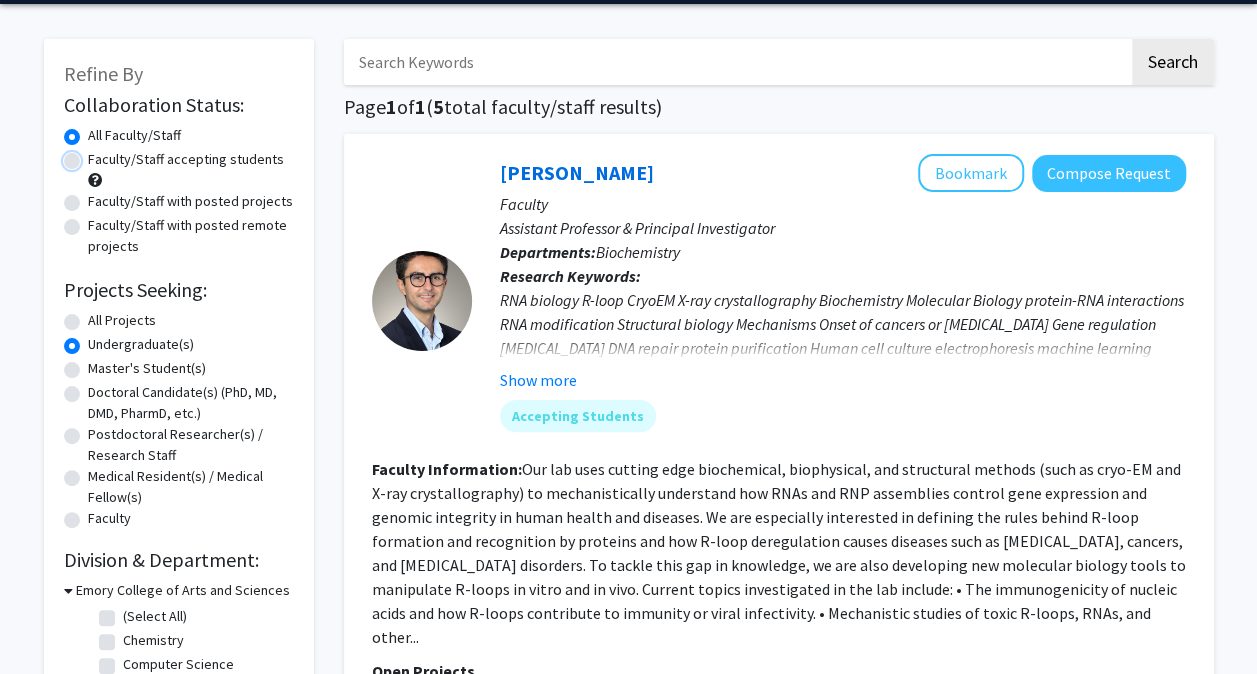click on "Faculty/Staff accepting students" at bounding box center [94, 155] 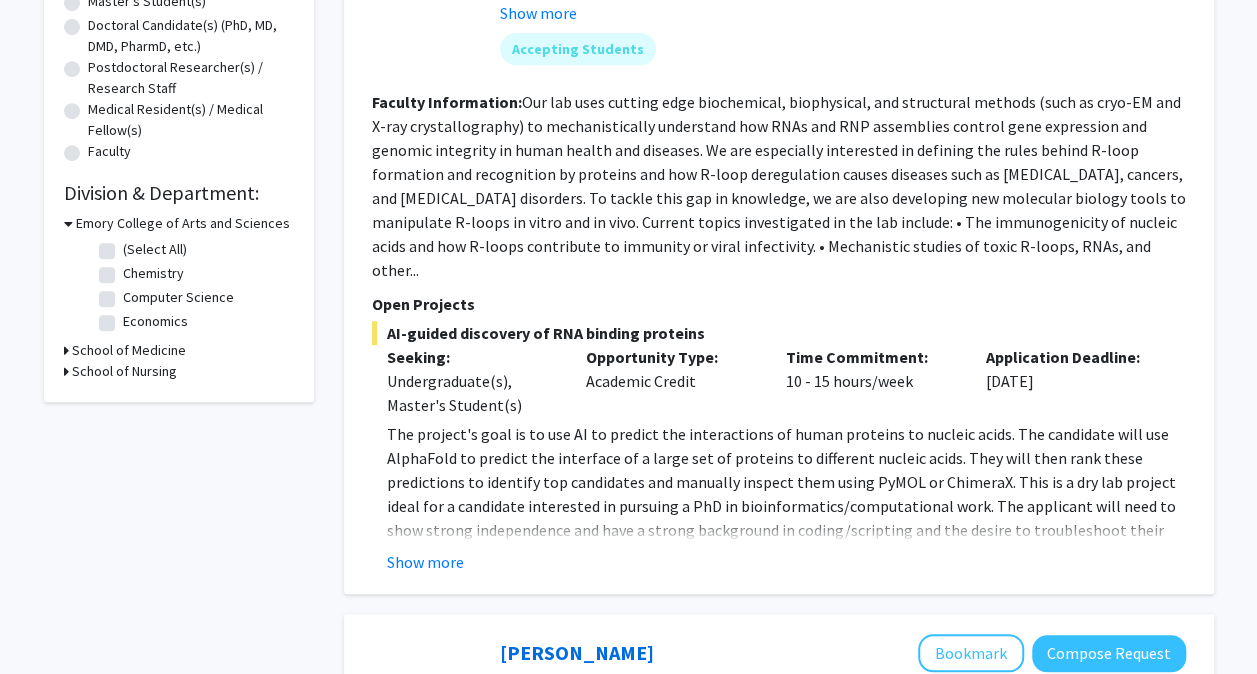 scroll, scrollTop: 442, scrollLeft: 0, axis: vertical 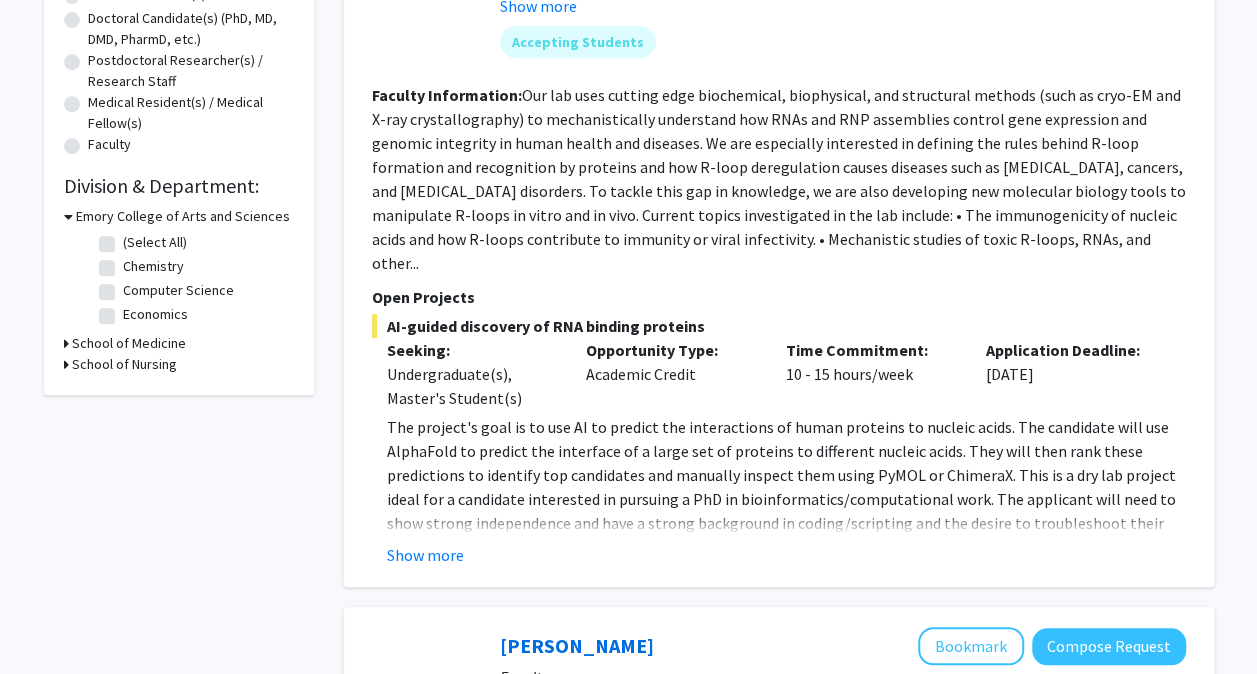 click on "(Select All)" 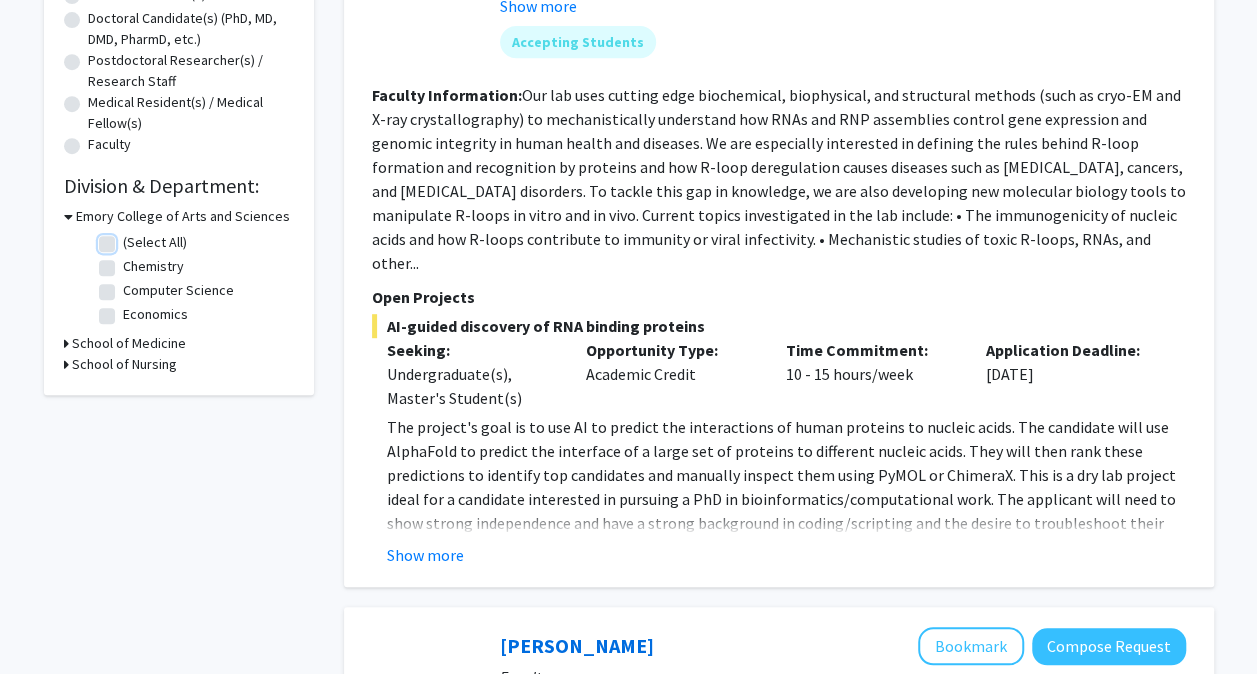 click on "(Select All)" at bounding box center [129, 238] 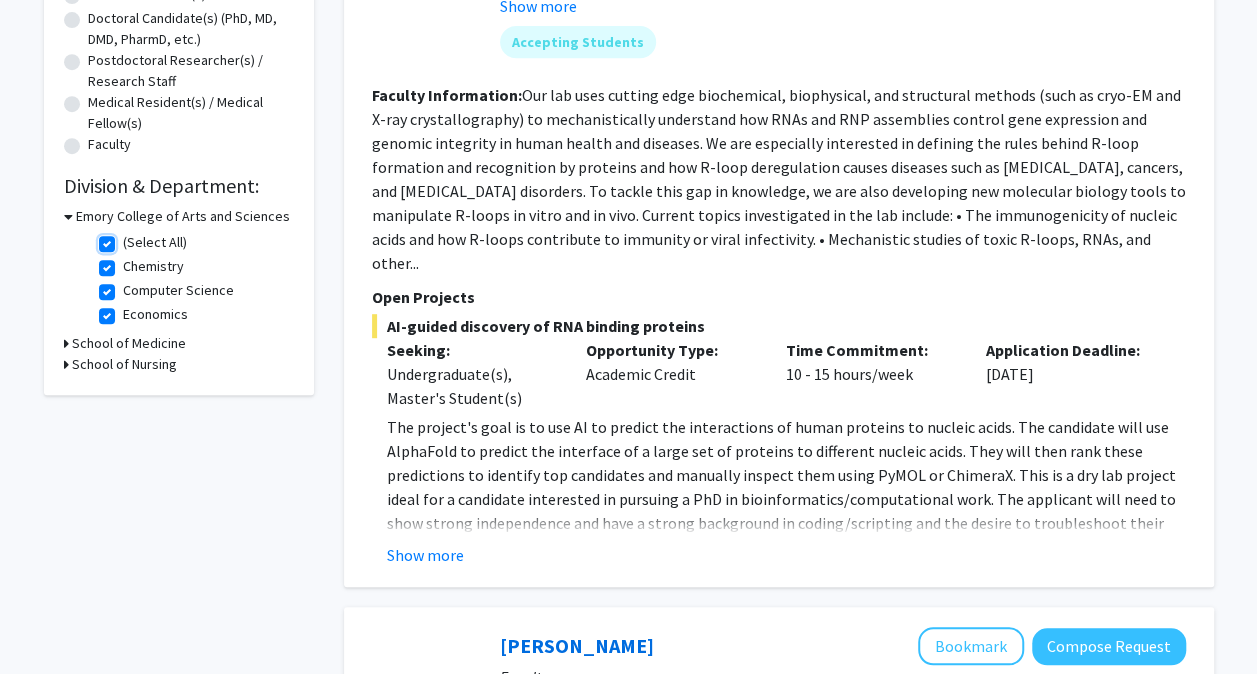 checkbox on "true" 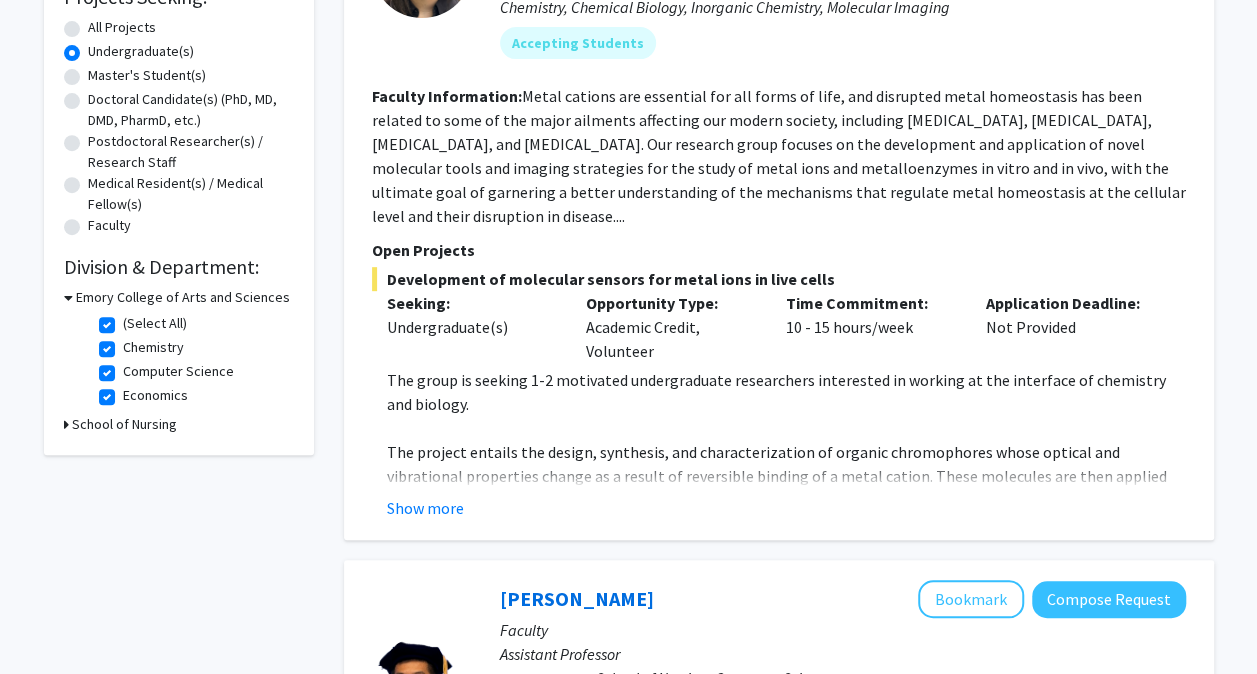 scroll, scrollTop: 360, scrollLeft: 0, axis: vertical 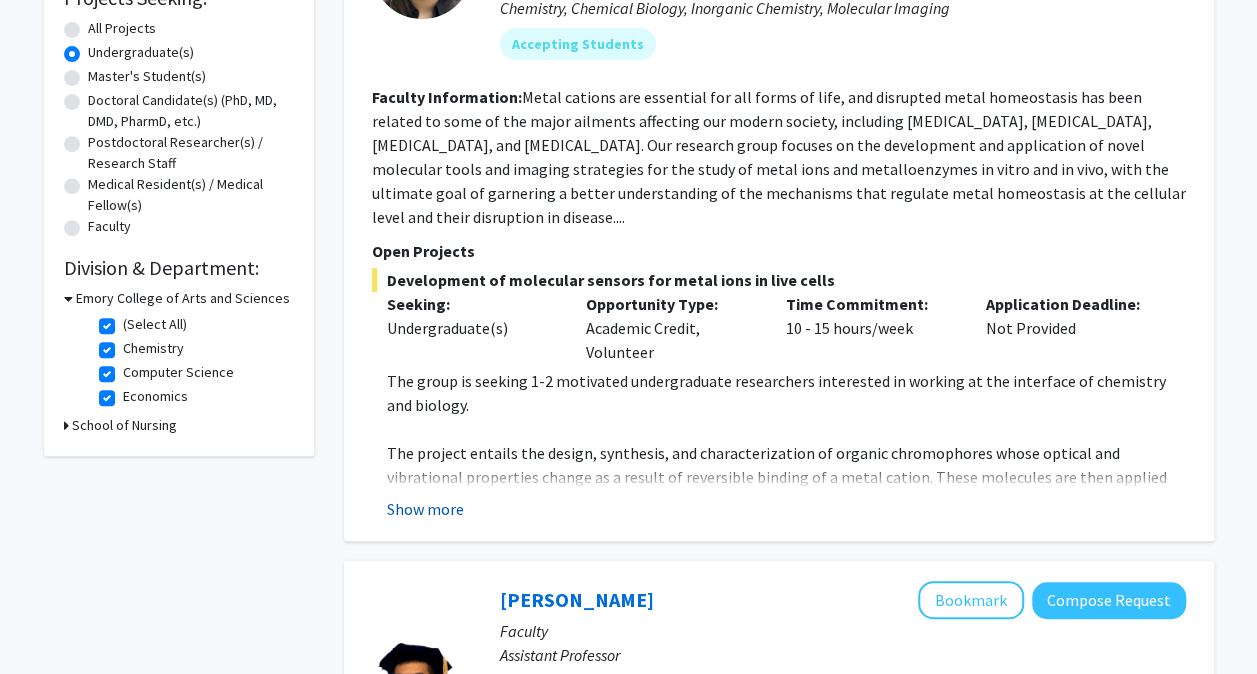 click on "Show more" 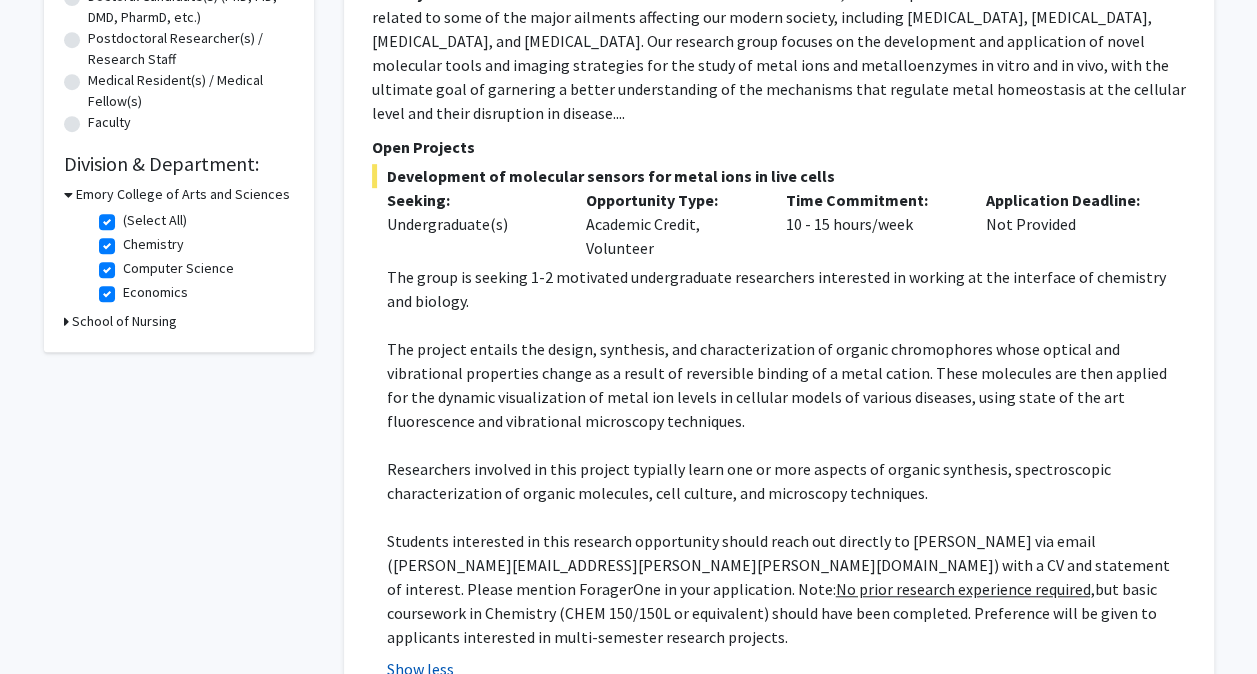 scroll, scrollTop: 432, scrollLeft: 0, axis: vertical 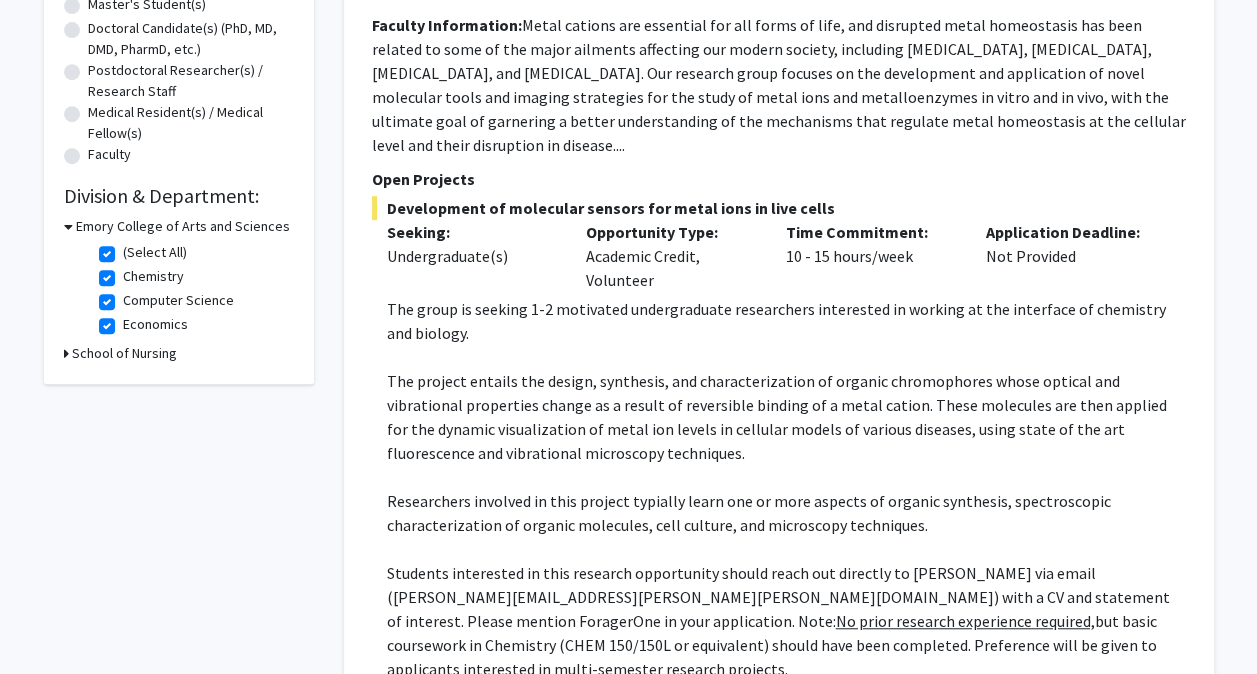 click on "(Select All)" 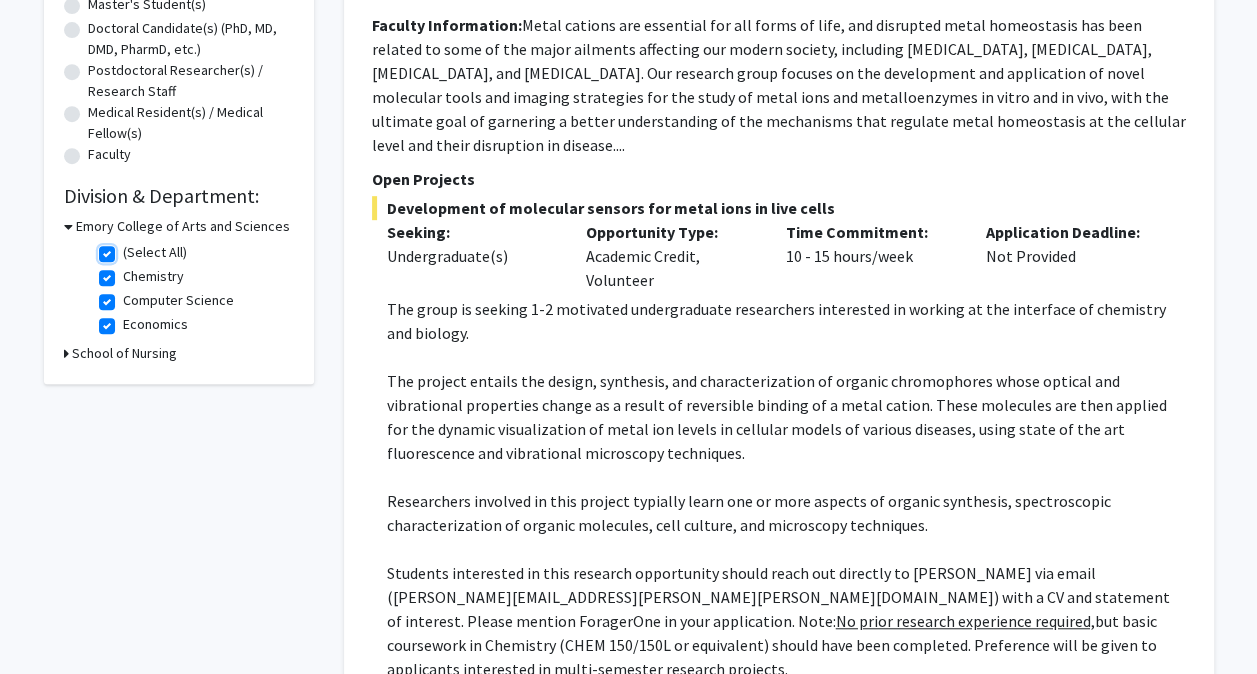 click on "(Select All)" at bounding box center [129, 248] 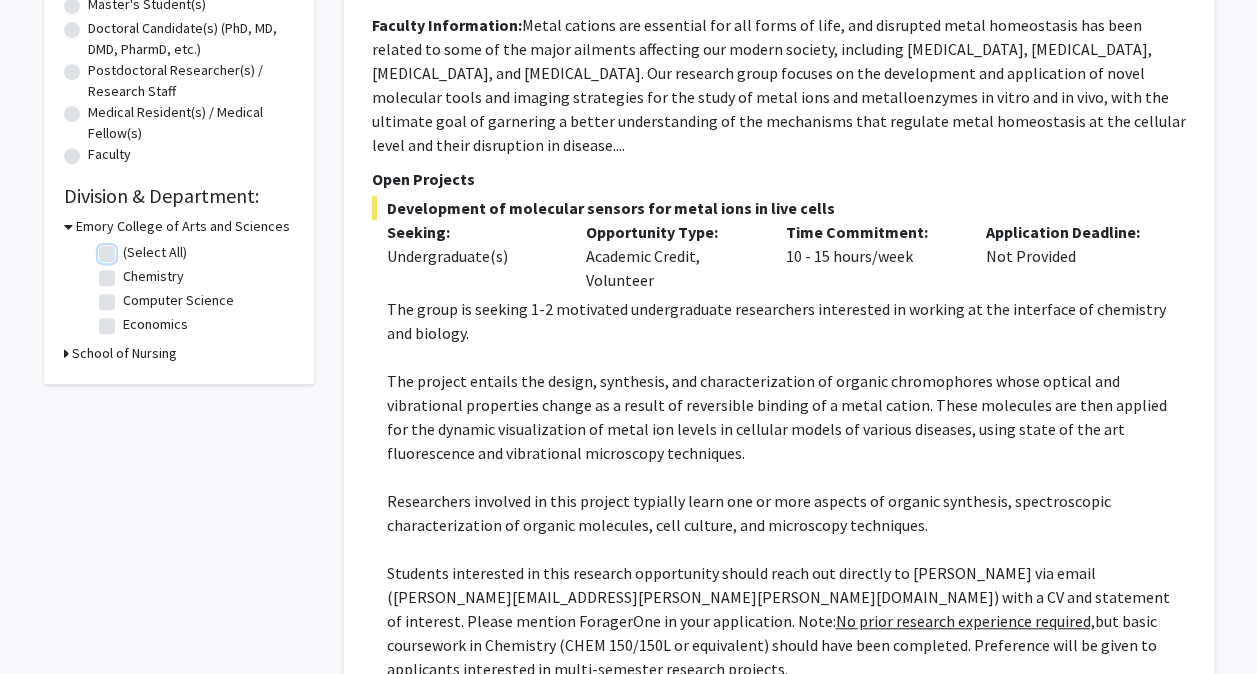 checkbox on "false" 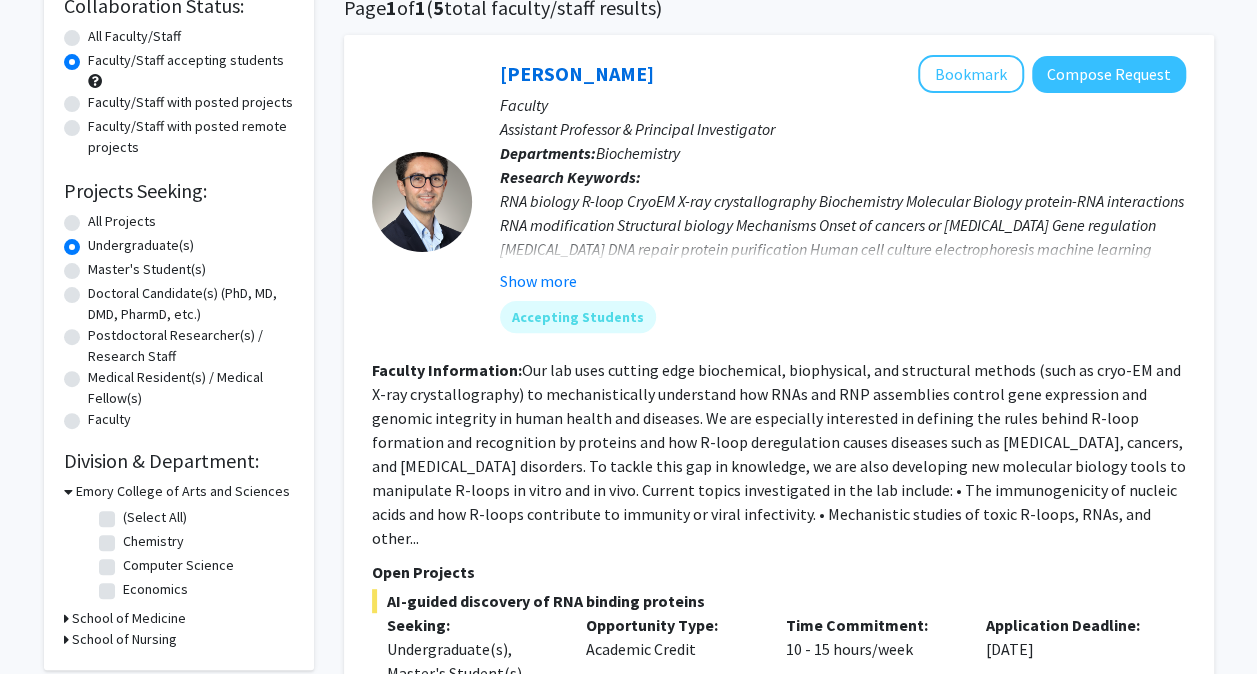 scroll, scrollTop: 175, scrollLeft: 0, axis: vertical 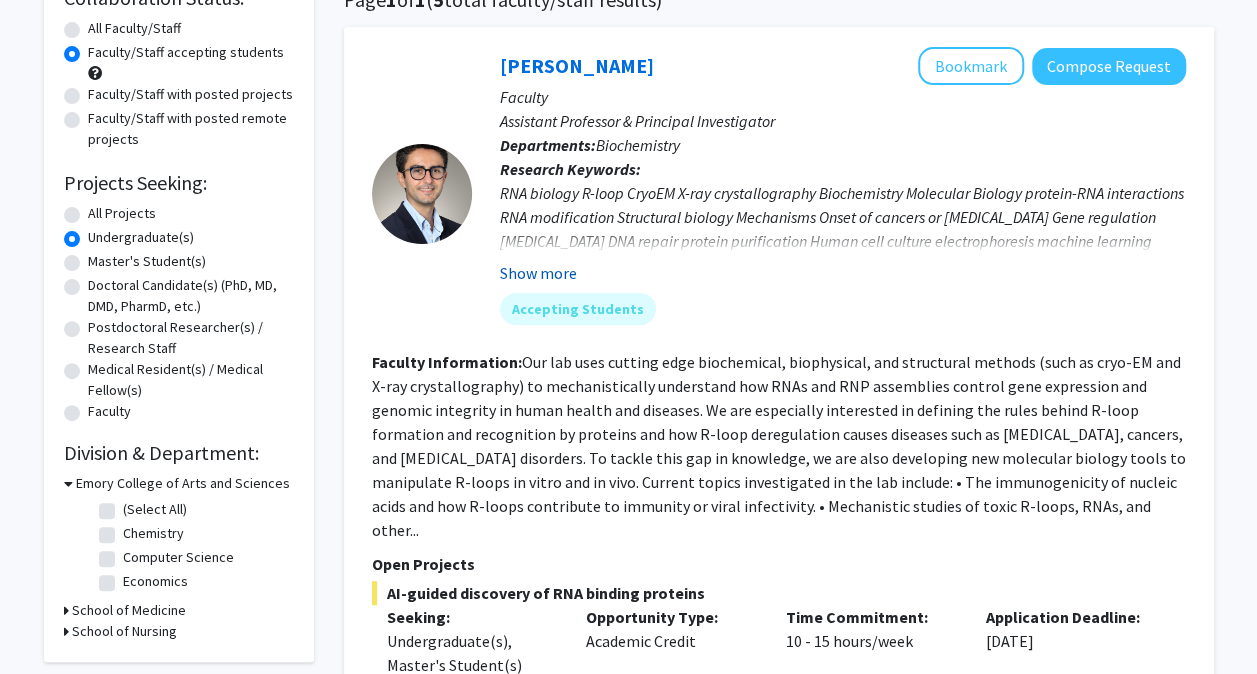 click on "Show more" 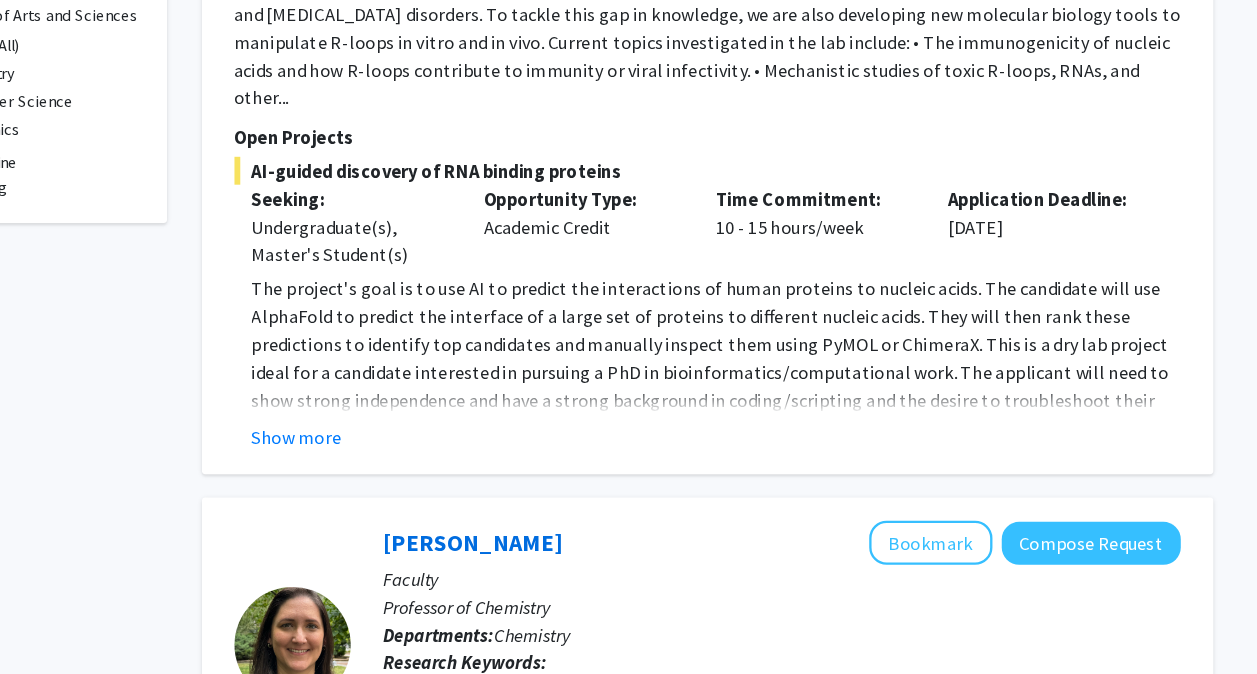 scroll, scrollTop: 558, scrollLeft: 0, axis: vertical 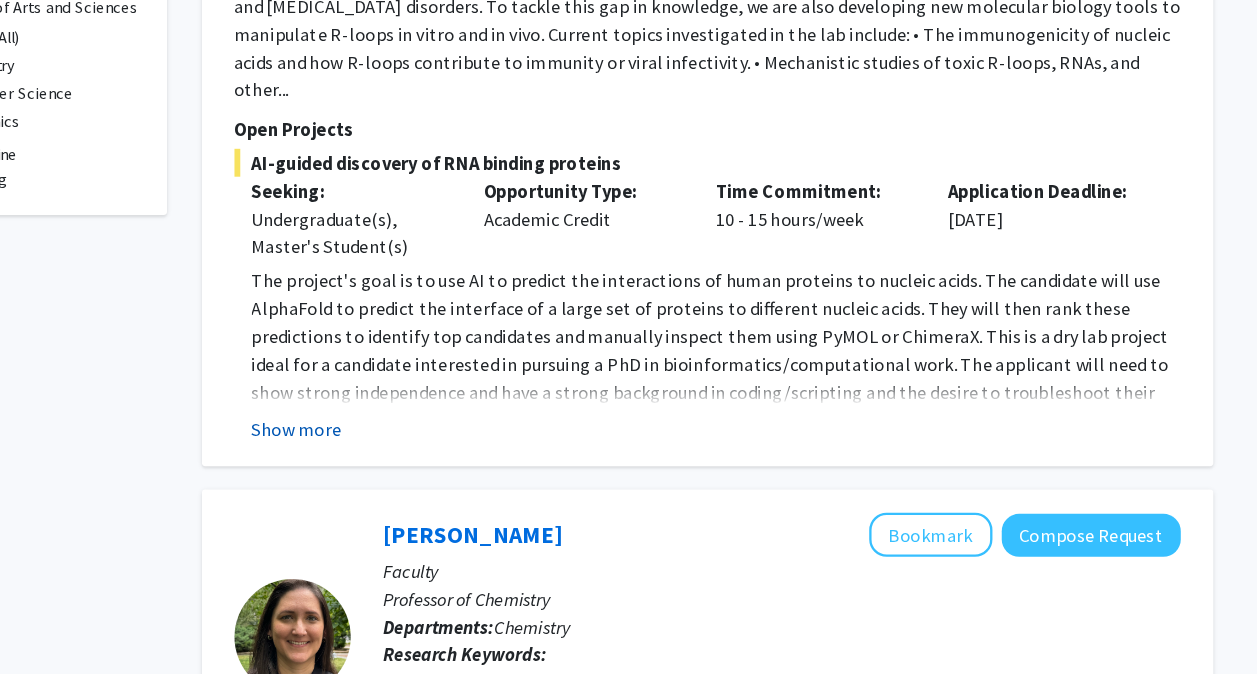 click on "Show more" 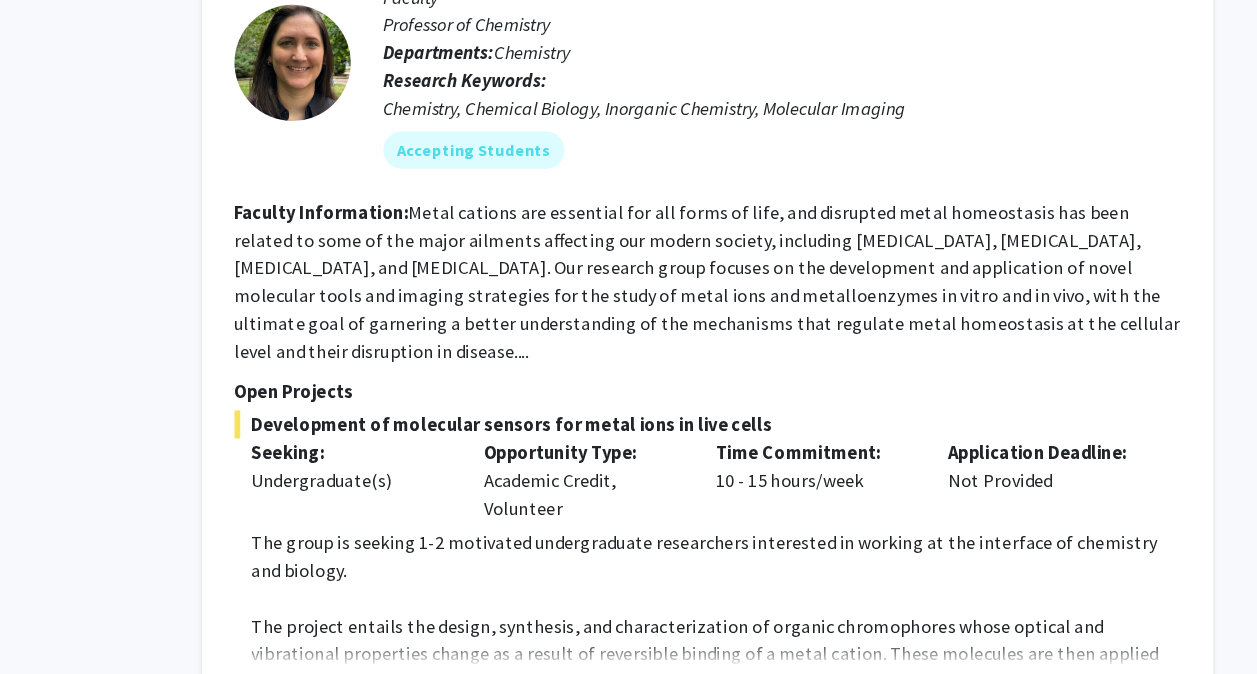 scroll, scrollTop: 1101, scrollLeft: 0, axis: vertical 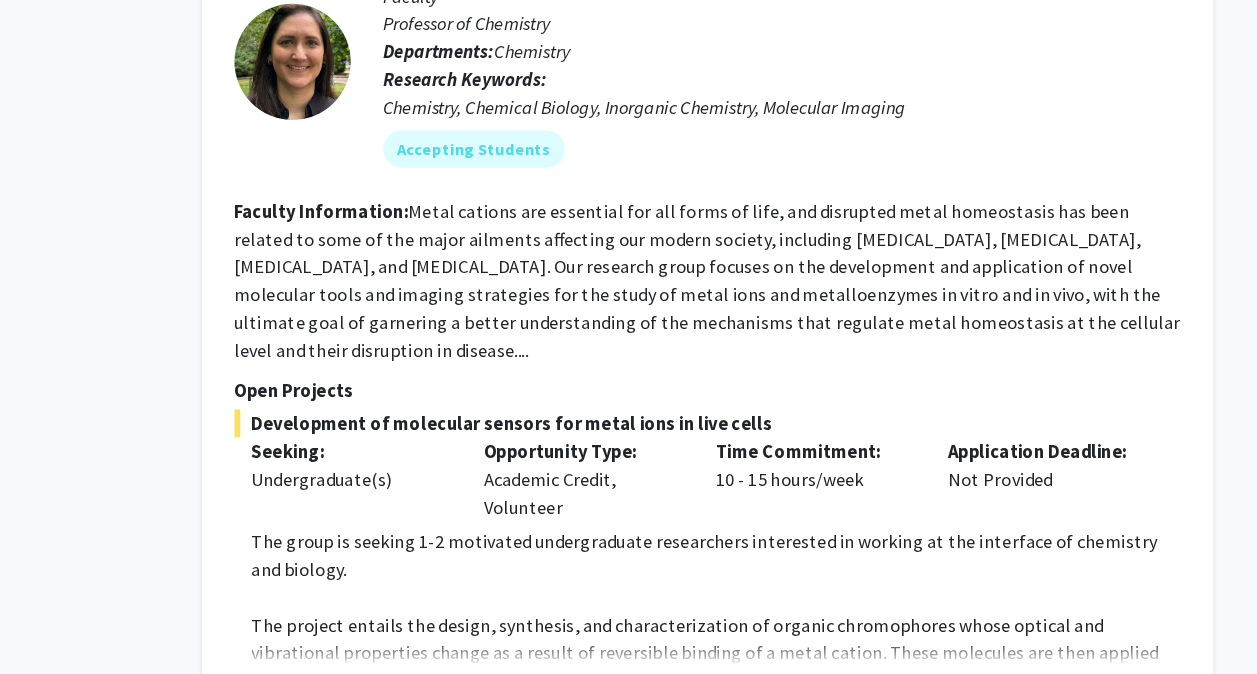 click on "Show more" 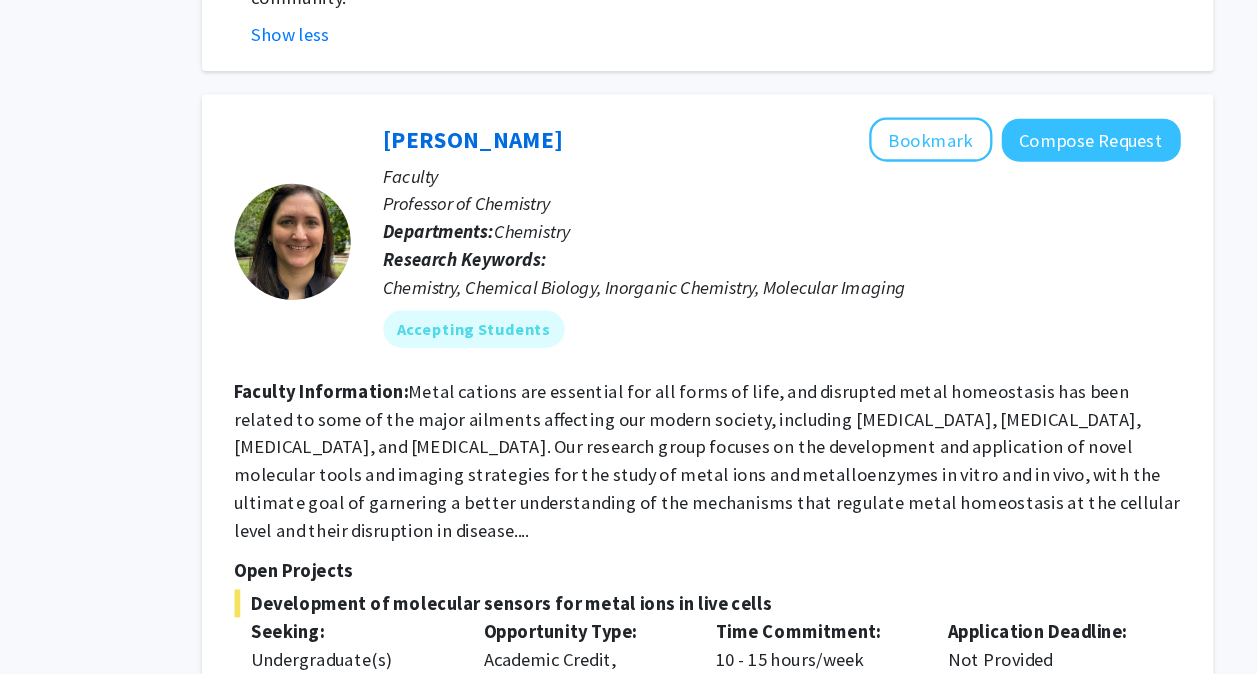 scroll, scrollTop: 995, scrollLeft: 0, axis: vertical 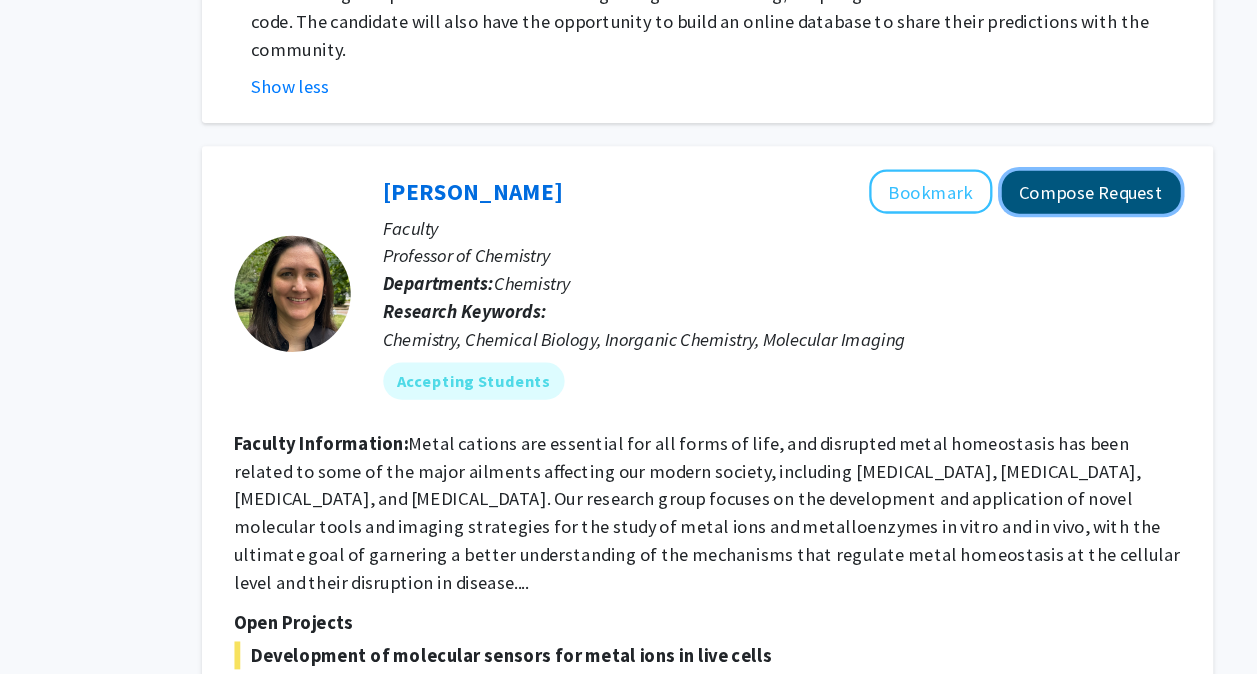 click on "Compose Request" 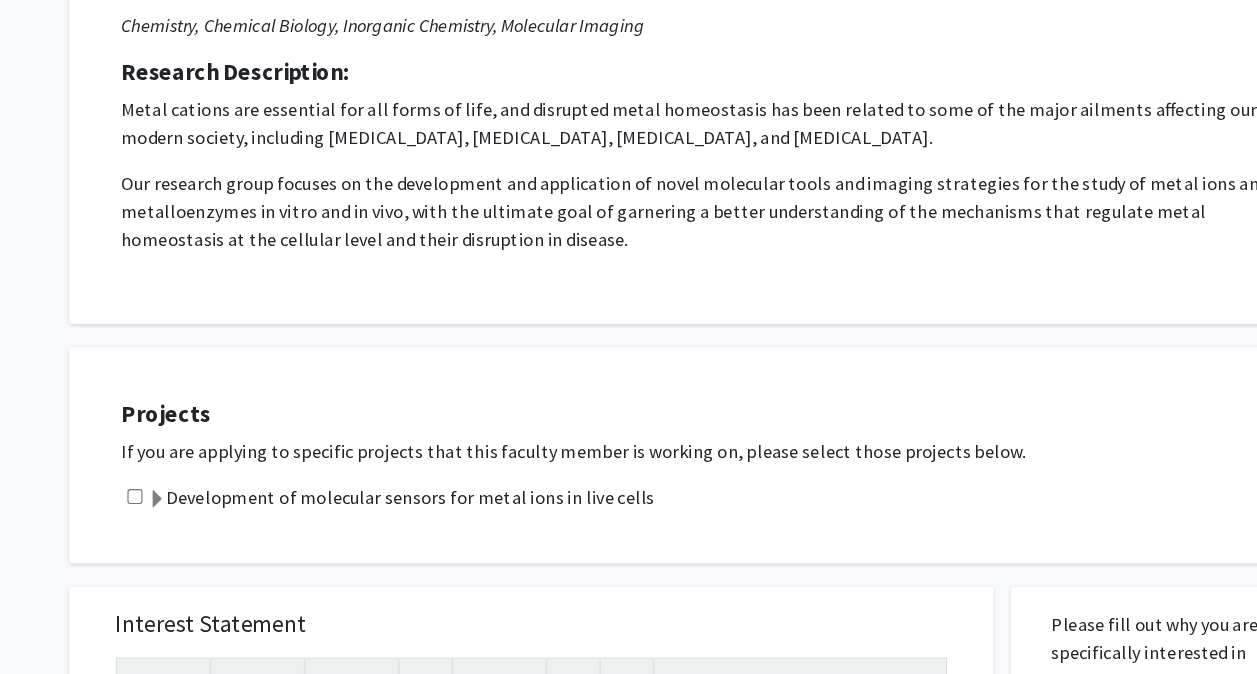 scroll, scrollTop: 298, scrollLeft: 0, axis: vertical 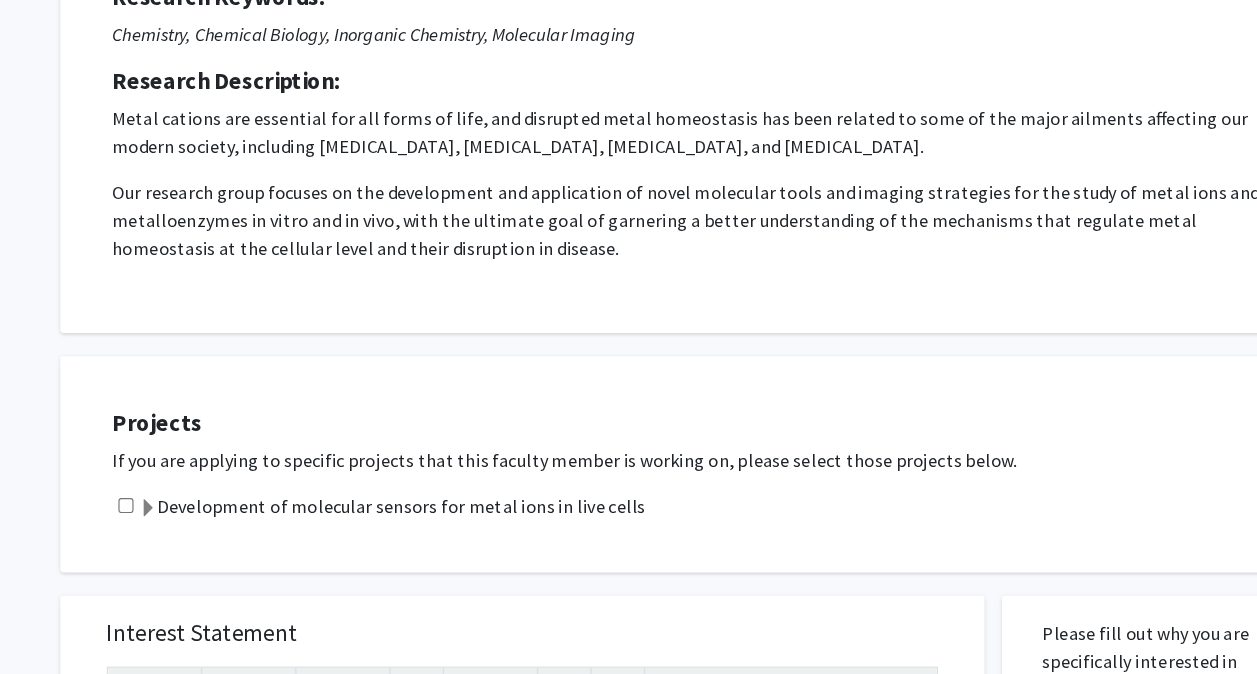 click 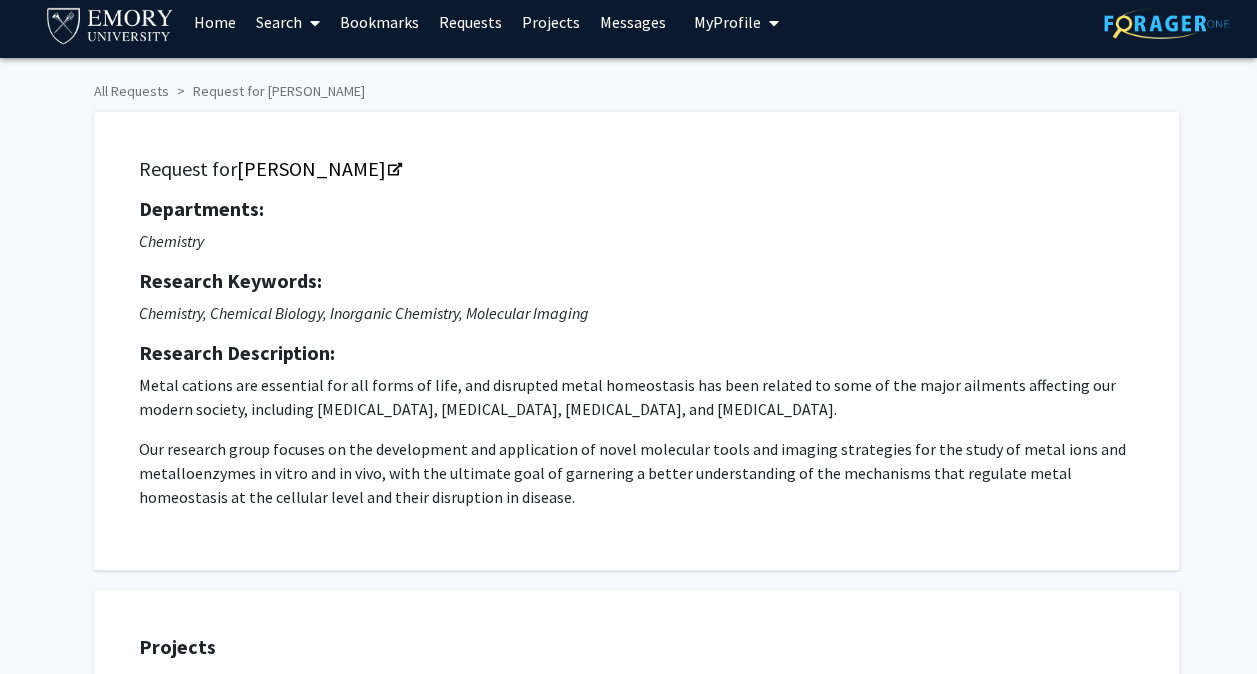scroll, scrollTop: 16, scrollLeft: 0, axis: vertical 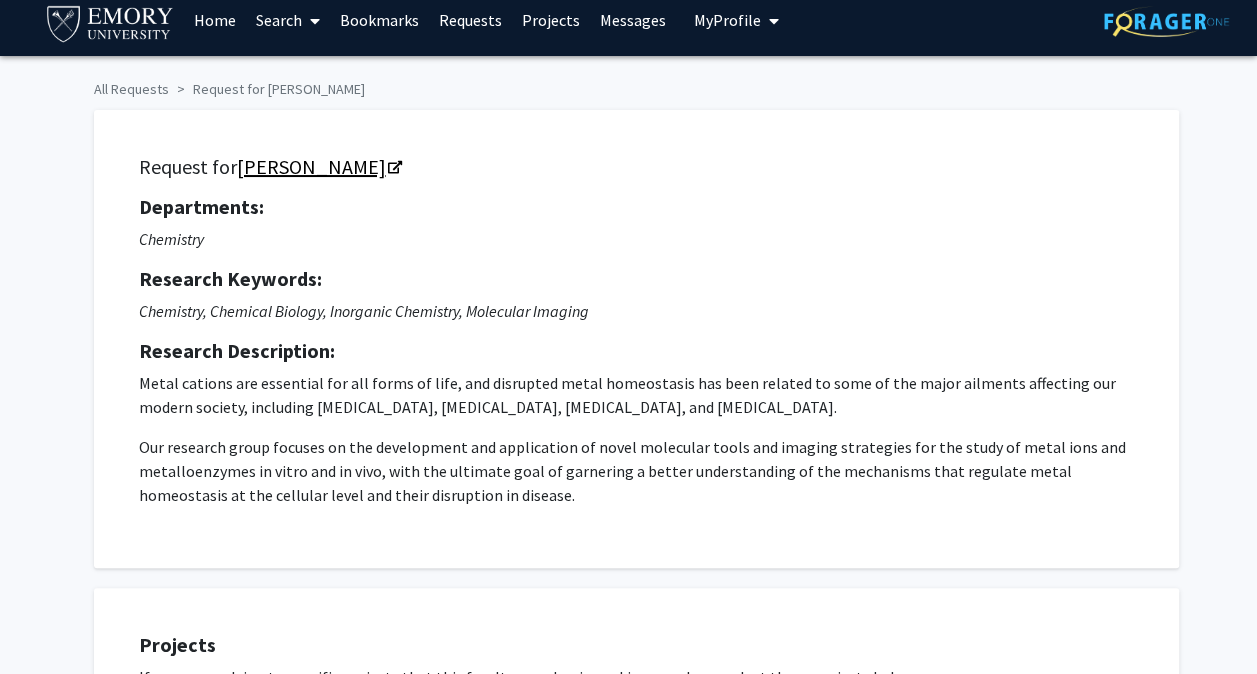 click 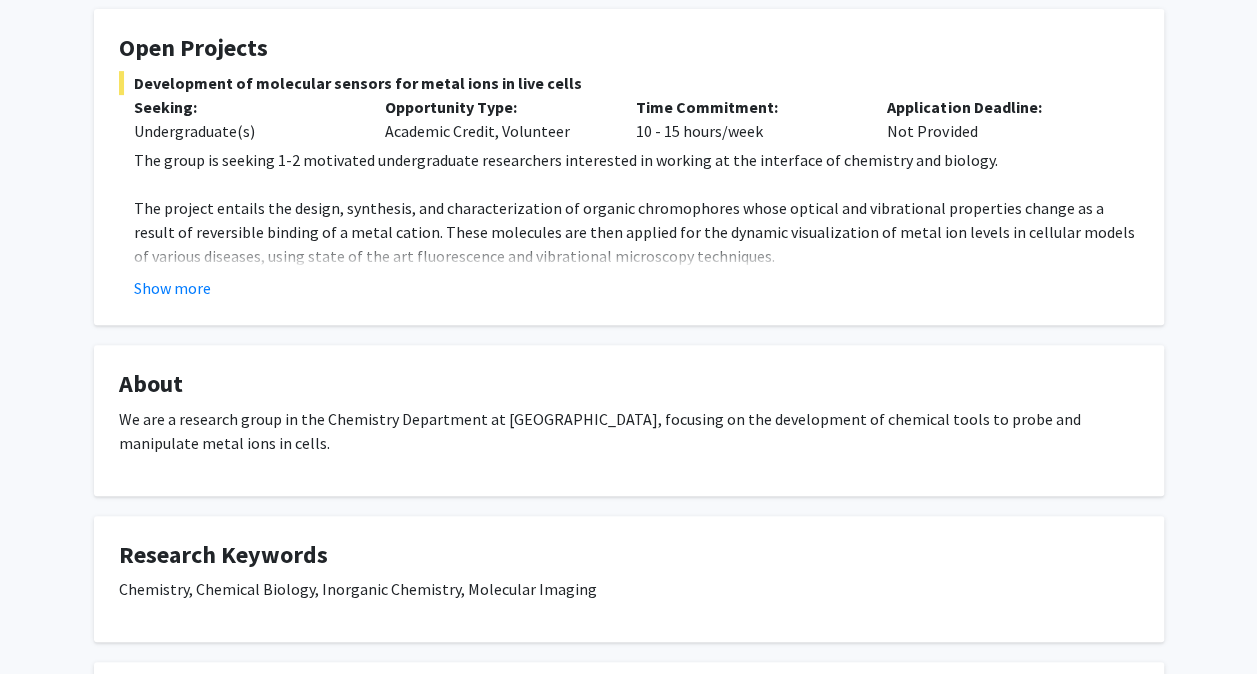 scroll, scrollTop: 348, scrollLeft: 0, axis: vertical 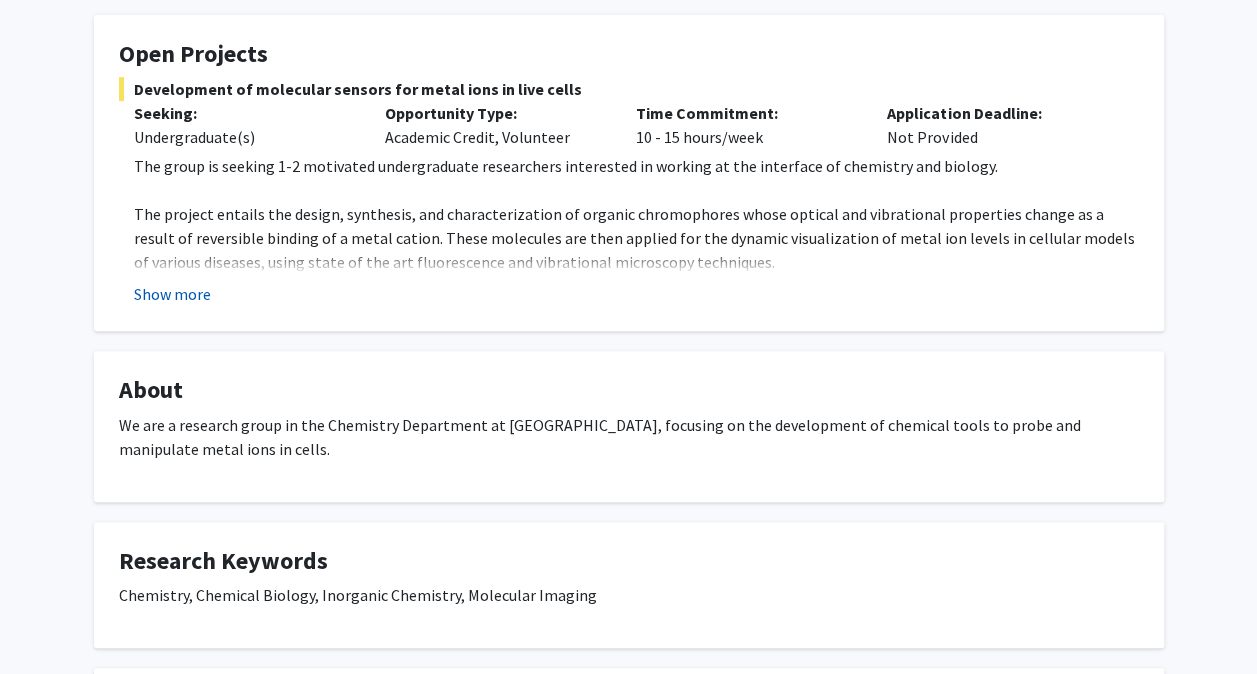 click on "Show more" 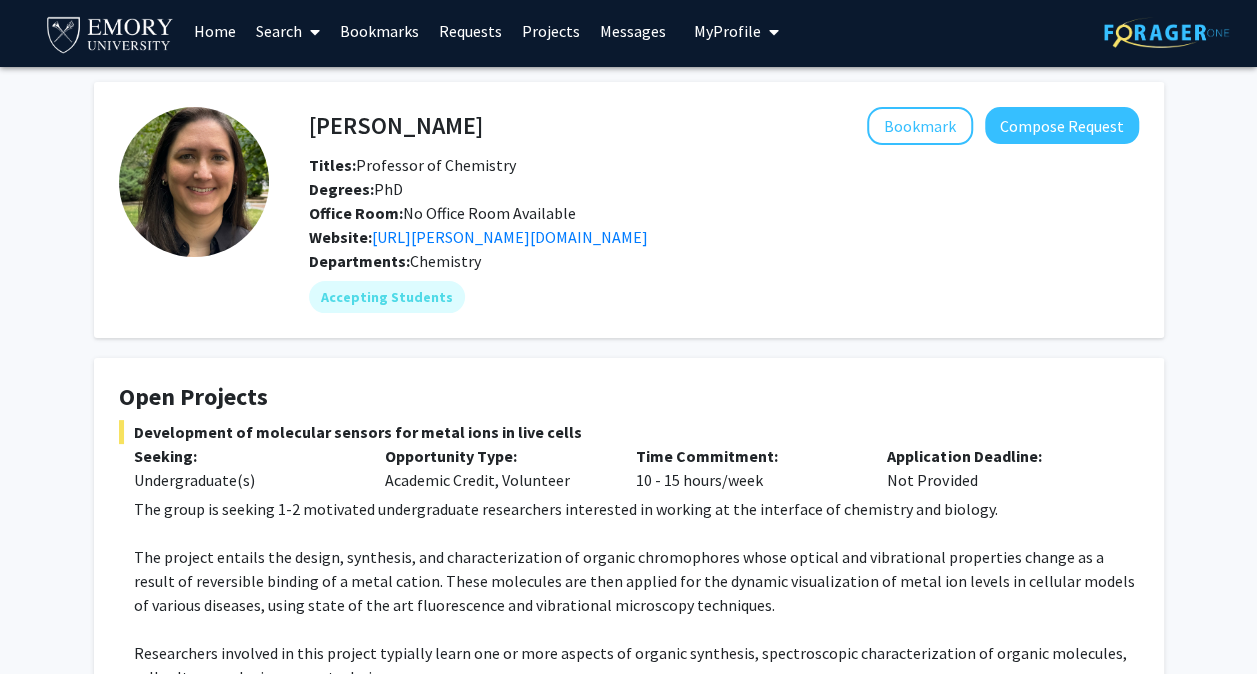 scroll, scrollTop: 0, scrollLeft: 0, axis: both 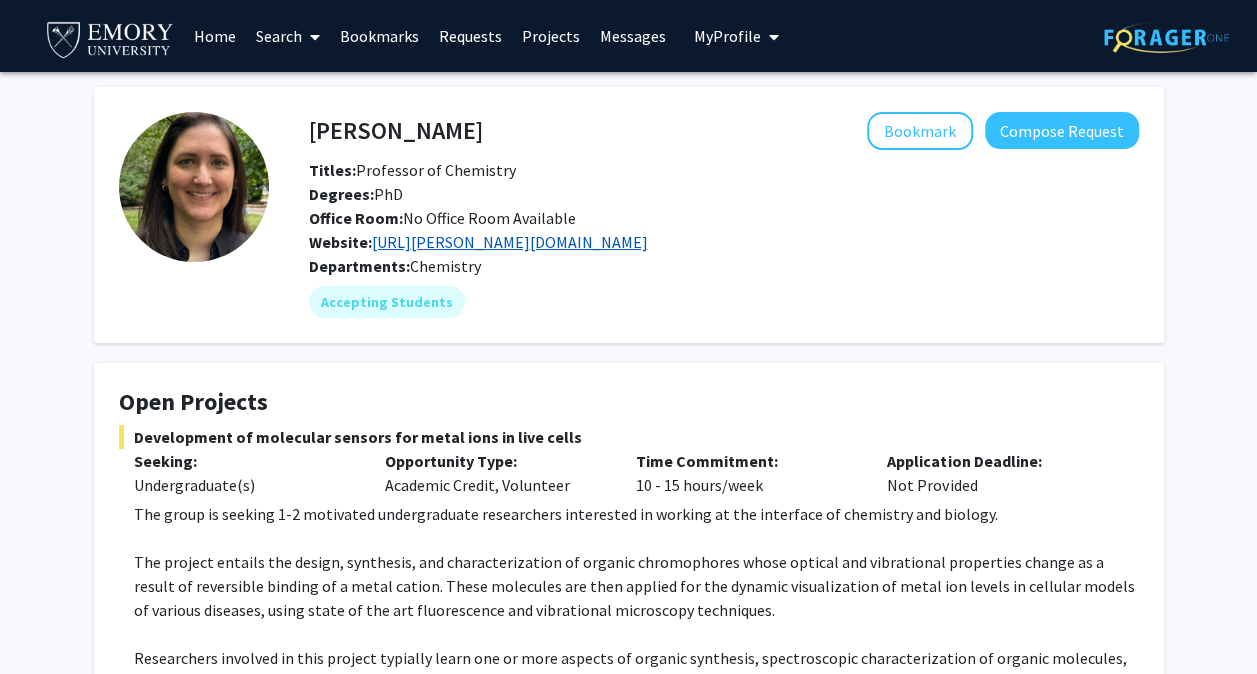 click on "https://buccella.emorychem.science" 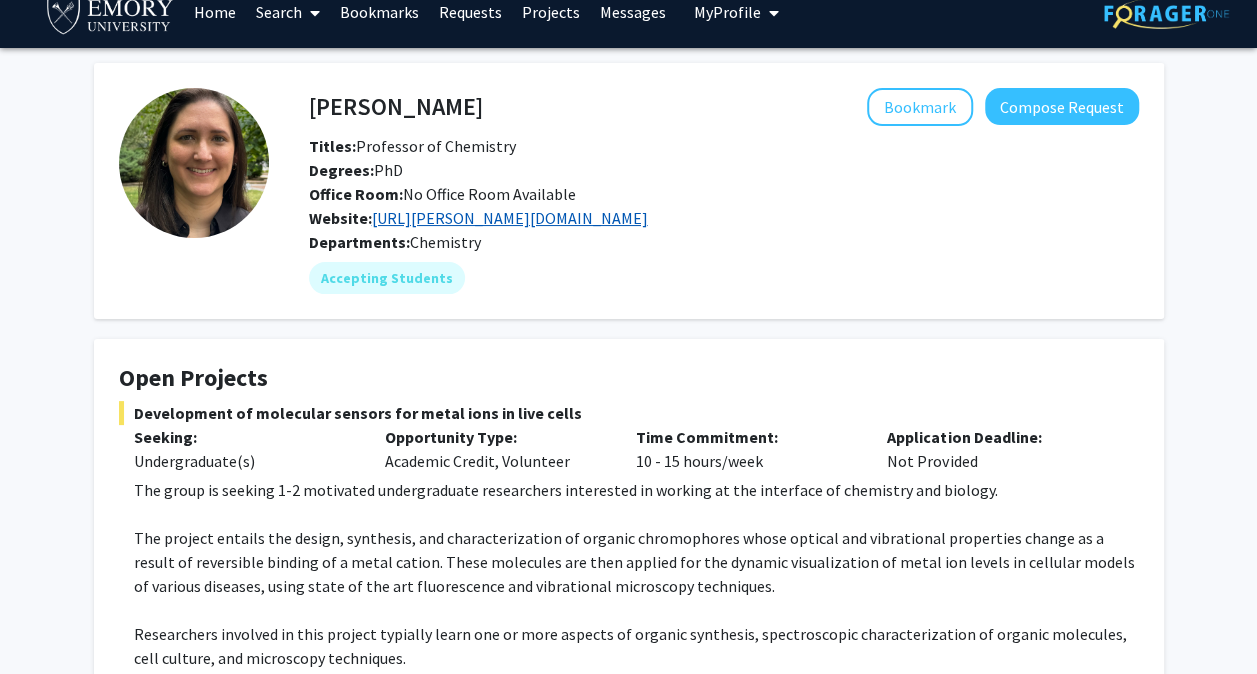 scroll, scrollTop: 23, scrollLeft: 0, axis: vertical 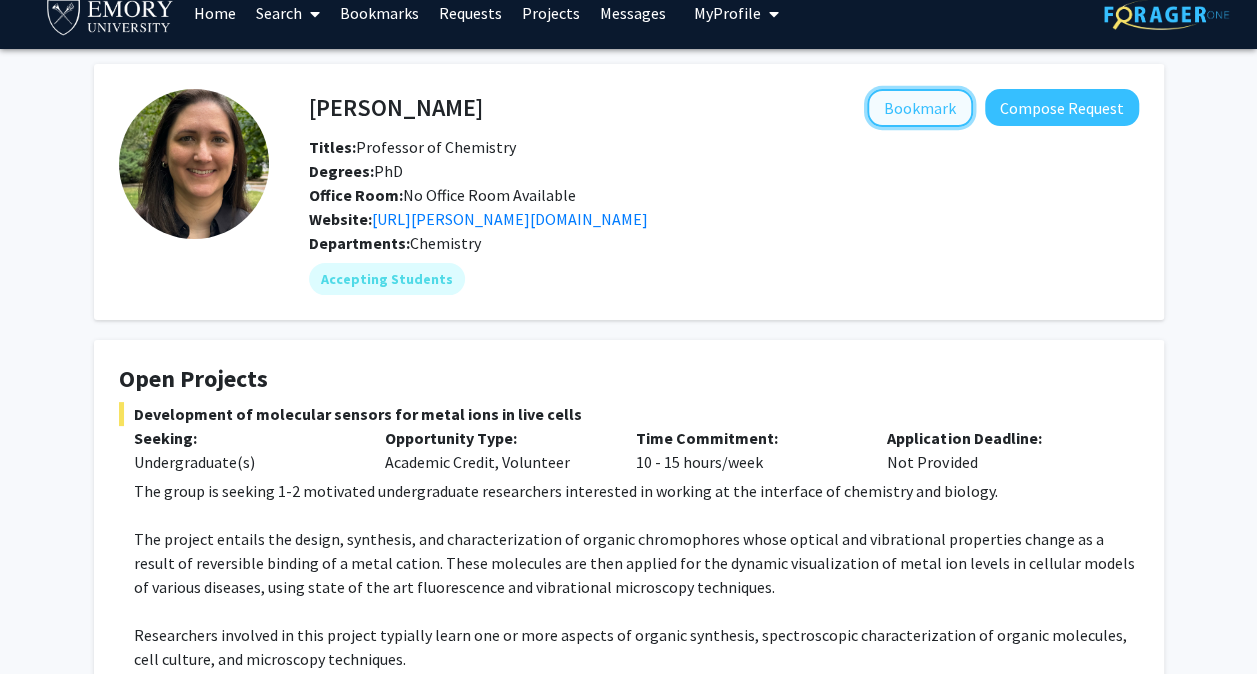 click on "Bookmark" 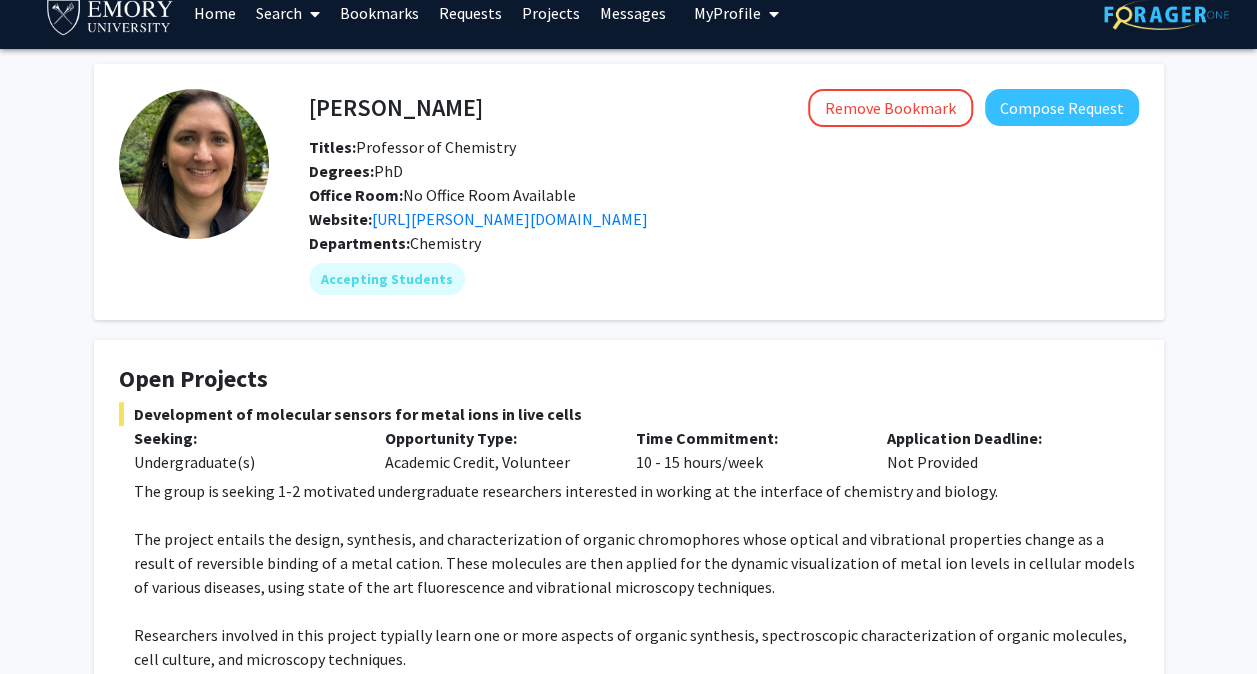 scroll, scrollTop: 0, scrollLeft: 0, axis: both 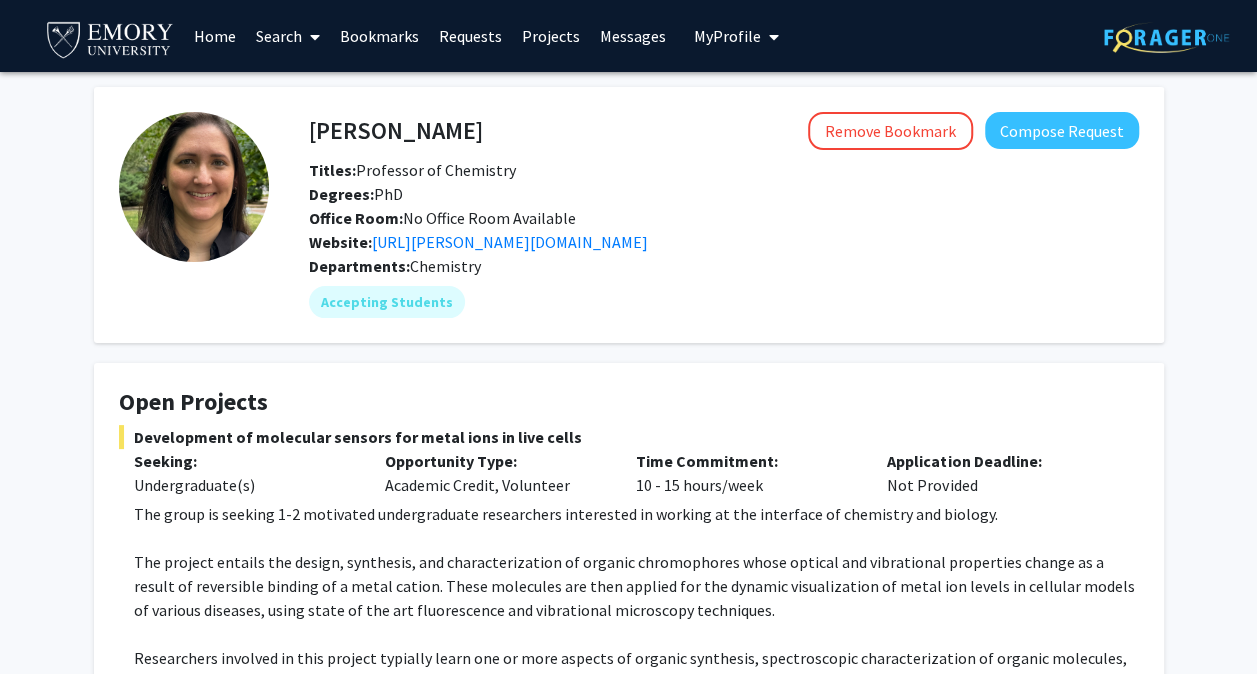 click on "Bookmarks" at bounding box center (379, 36) 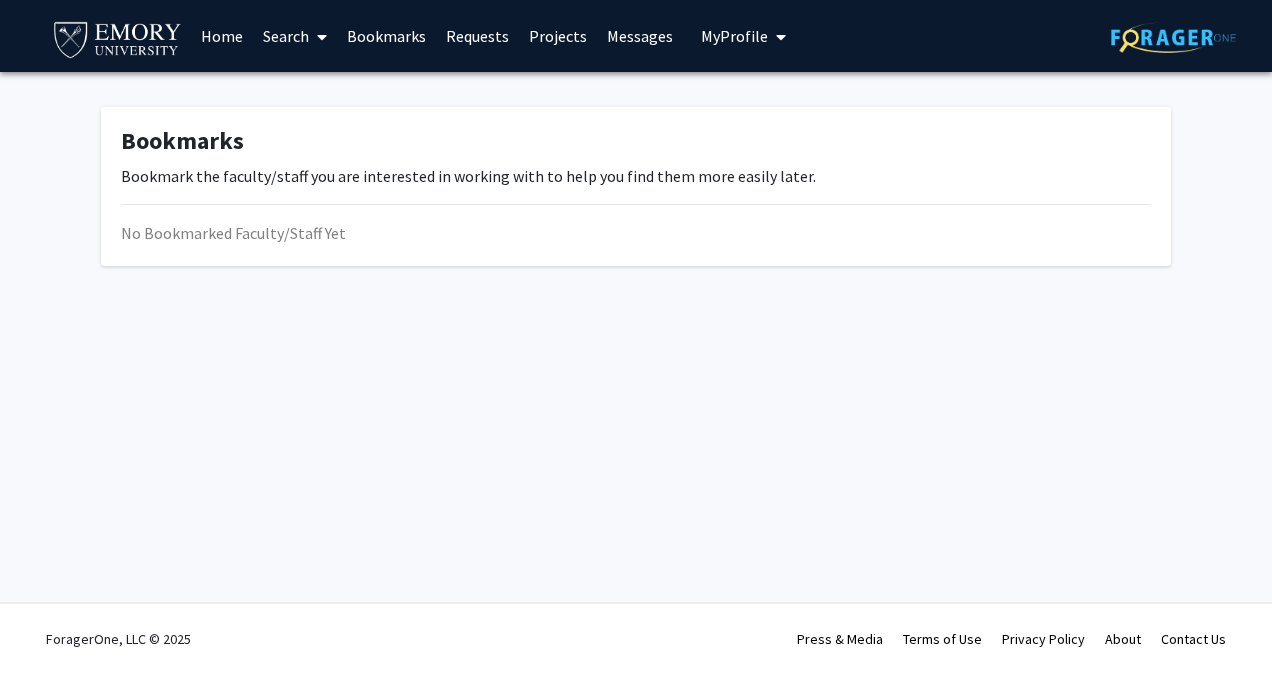 click at bounding box center (318, 37) 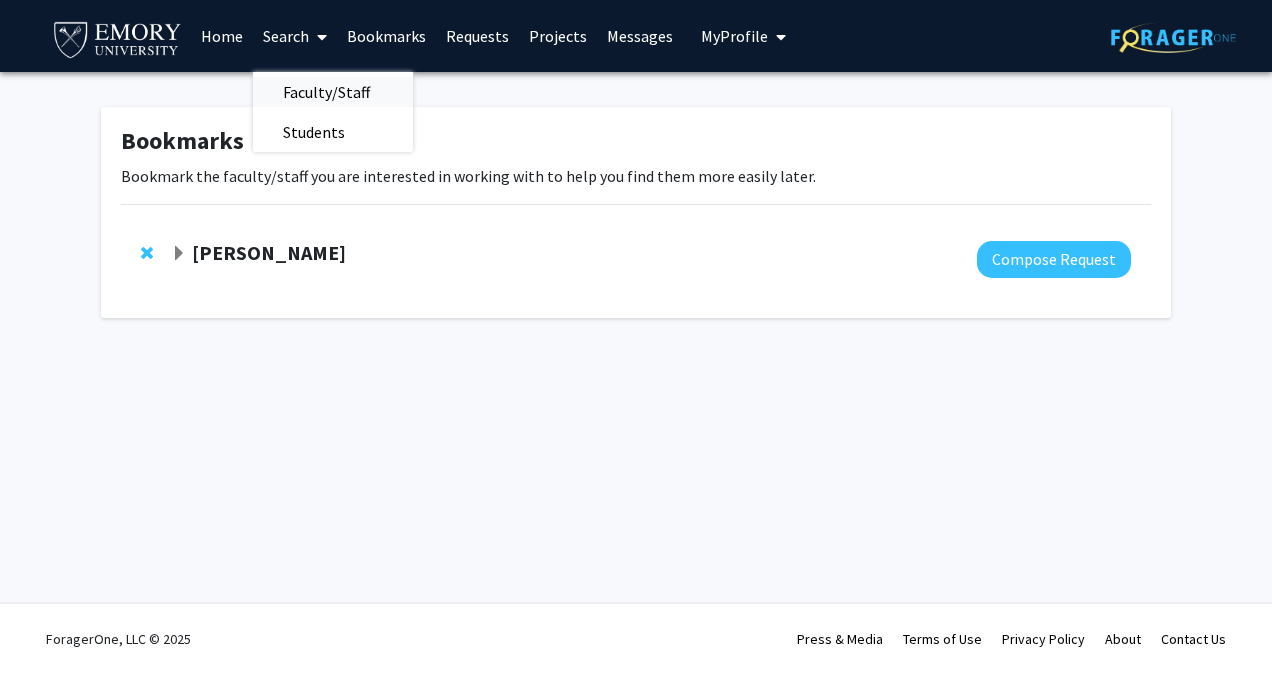 click on "Faculty/Staff" at bounding box center [326, 92] 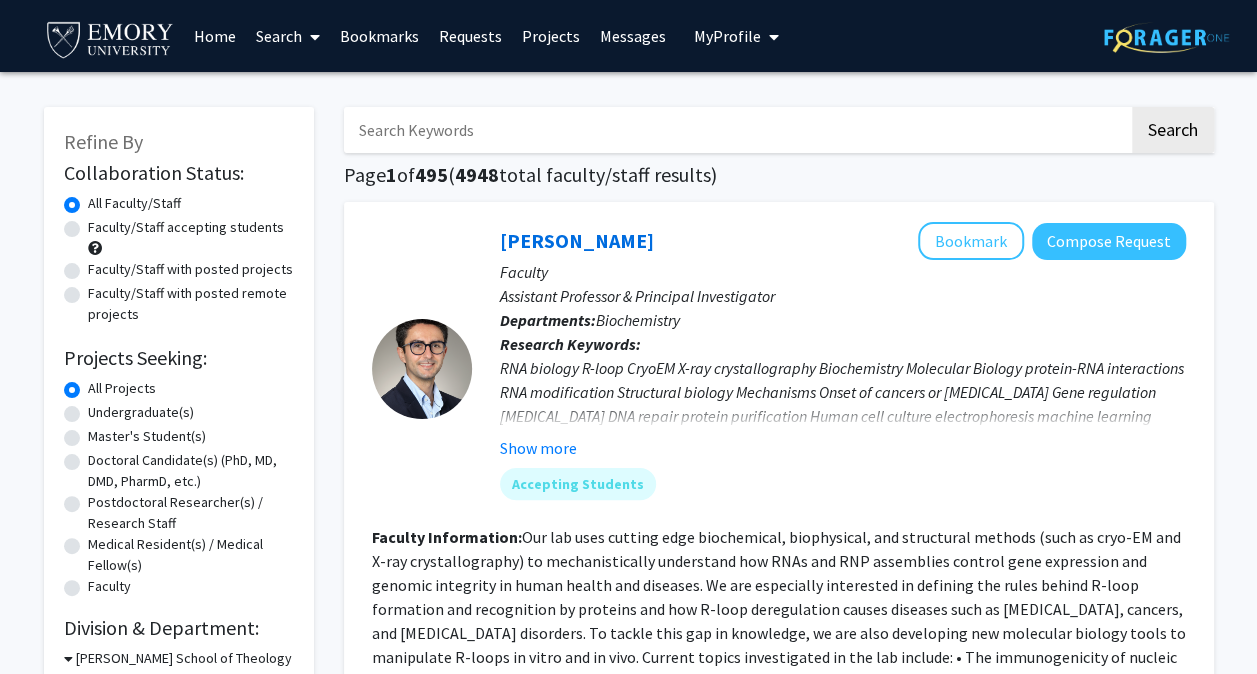 click on "Undergraduate(s)" 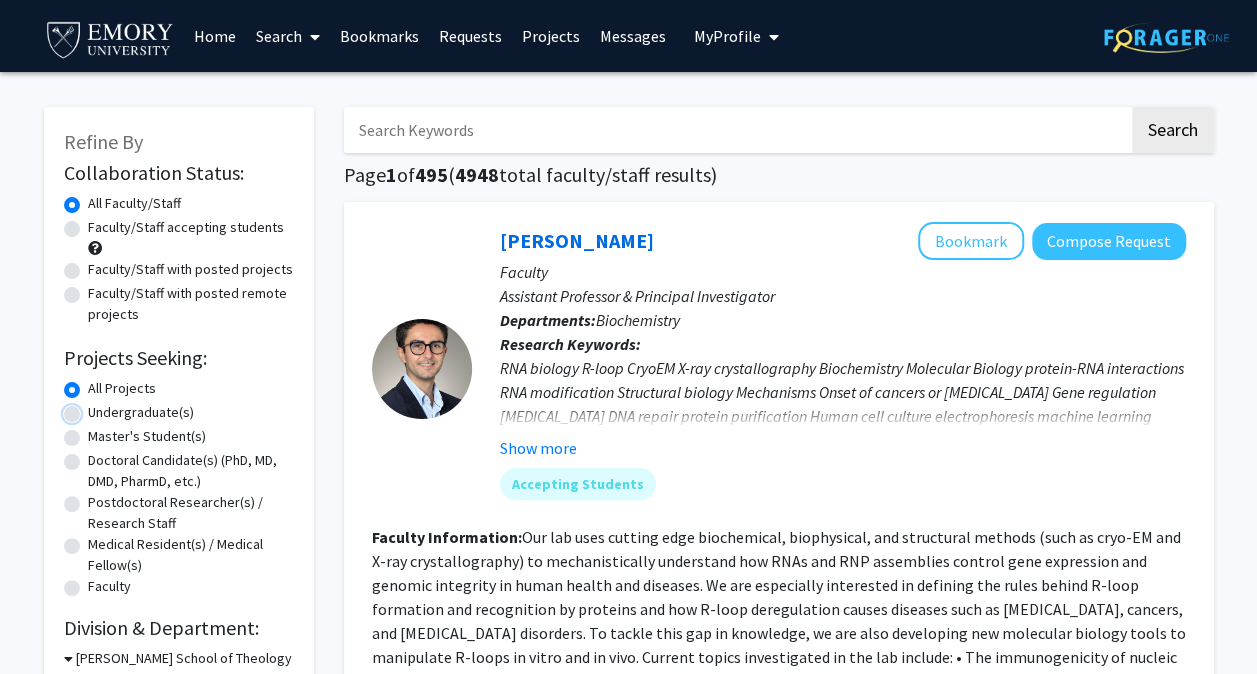 click on "Undergraduate(s)" at bounding box center (94, 408) 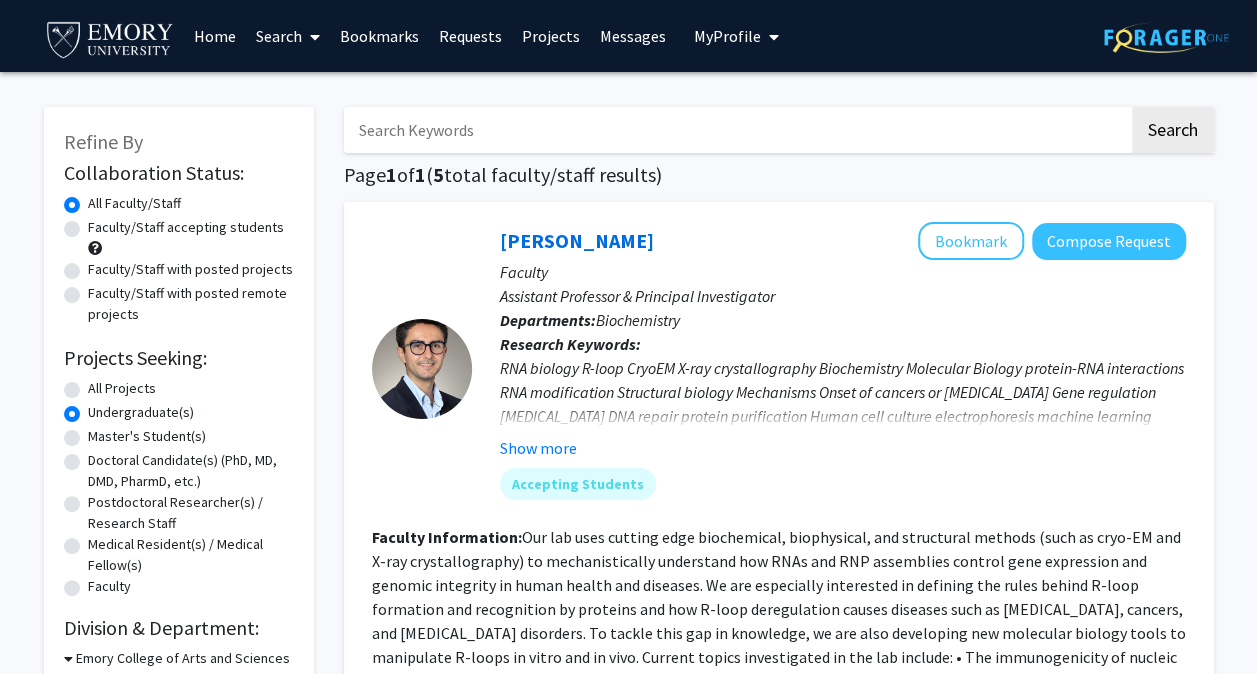 click on "Faculty/Staff accepting students" 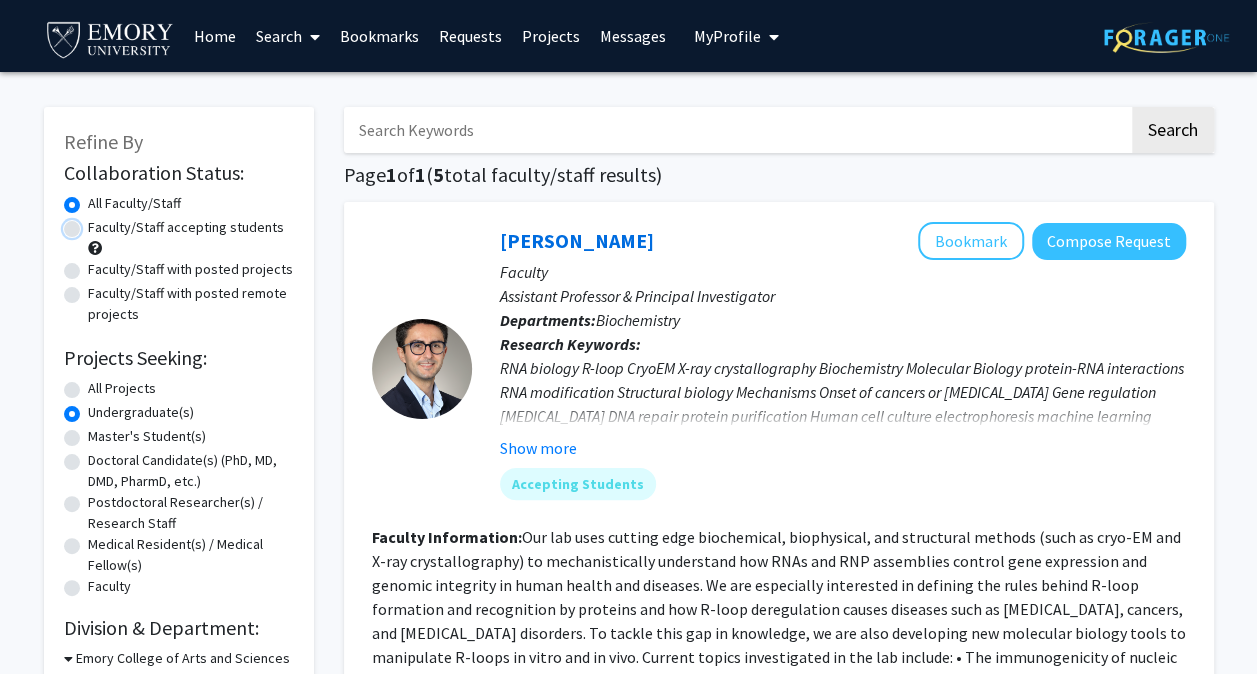 click on "Faculty/Staff accepting students" at bounding box center (94, 223) 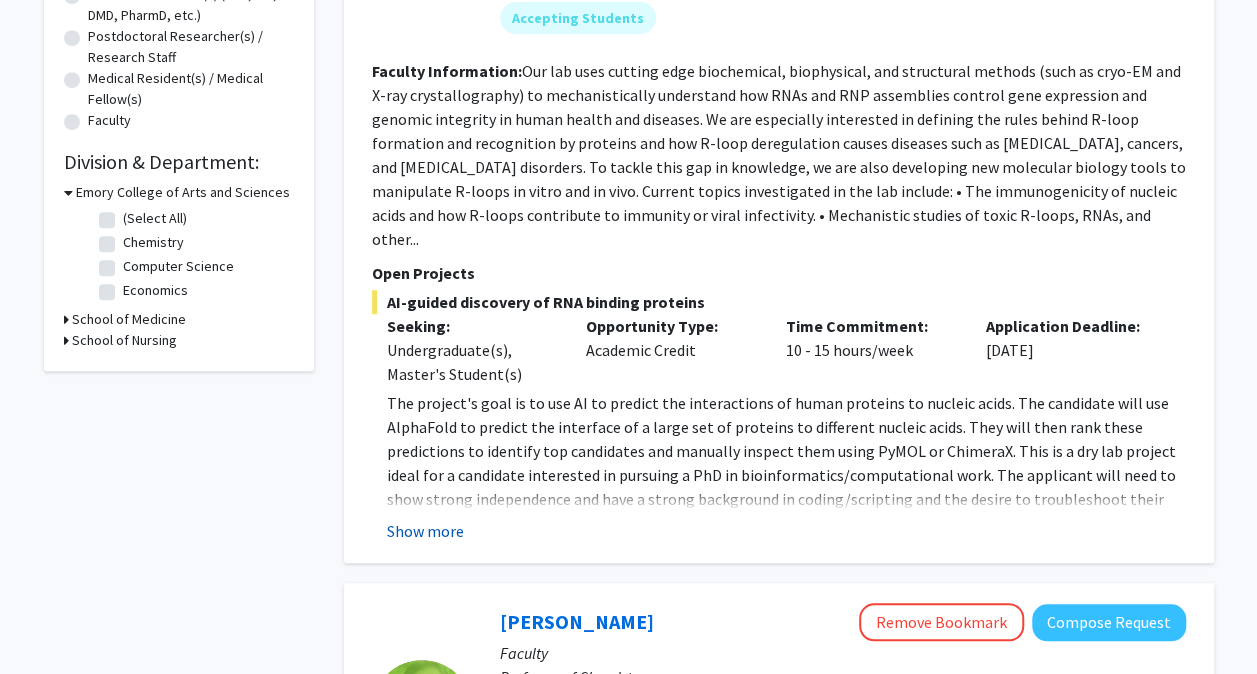 click on "Show more" 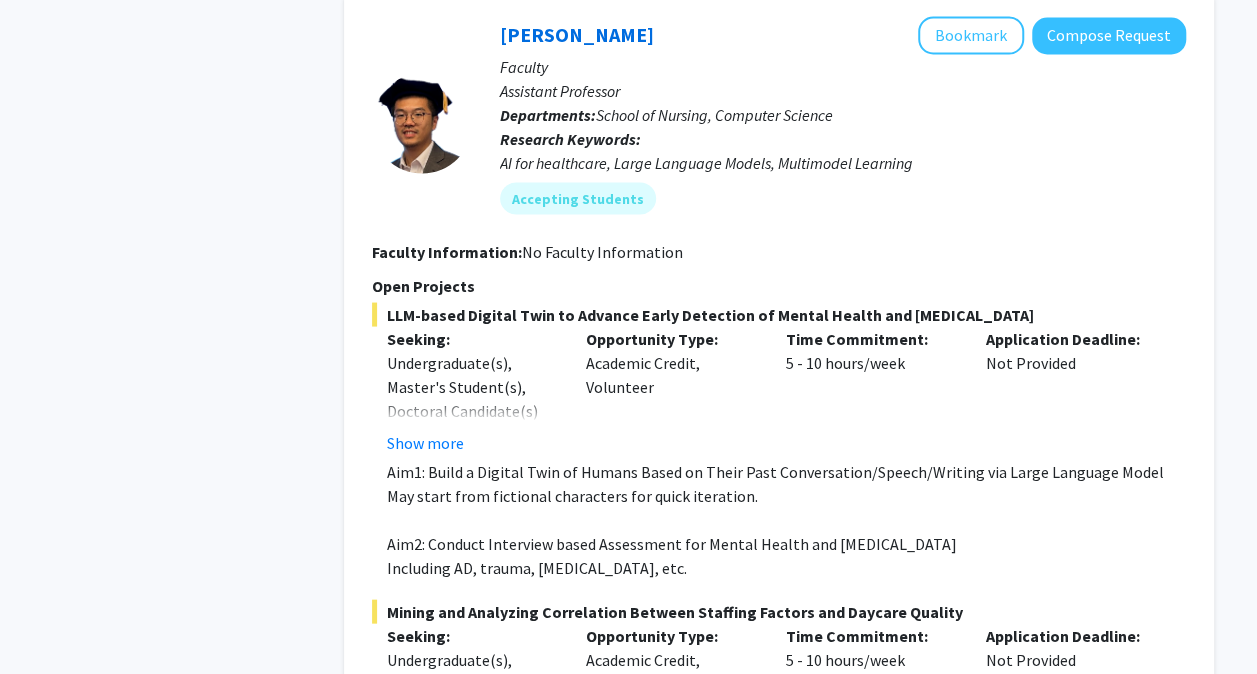 scroll, scrollTop: 1821, scrollLeft: 0, axis: vertical 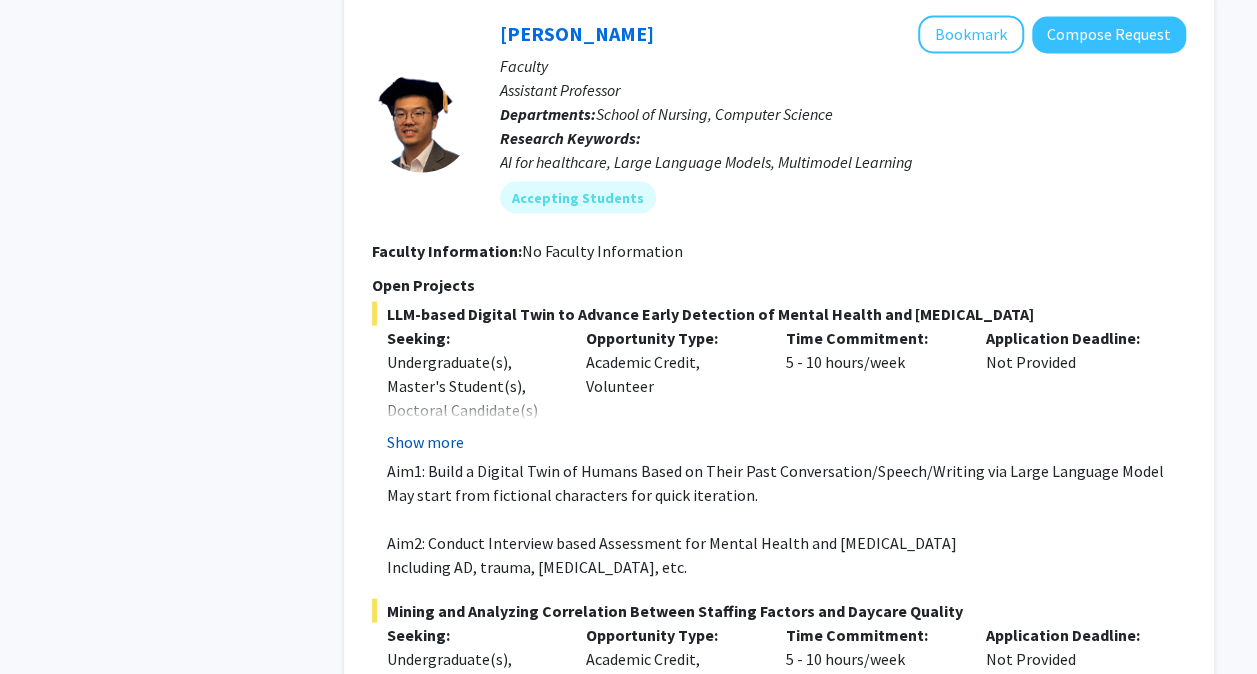 click on "Show more" 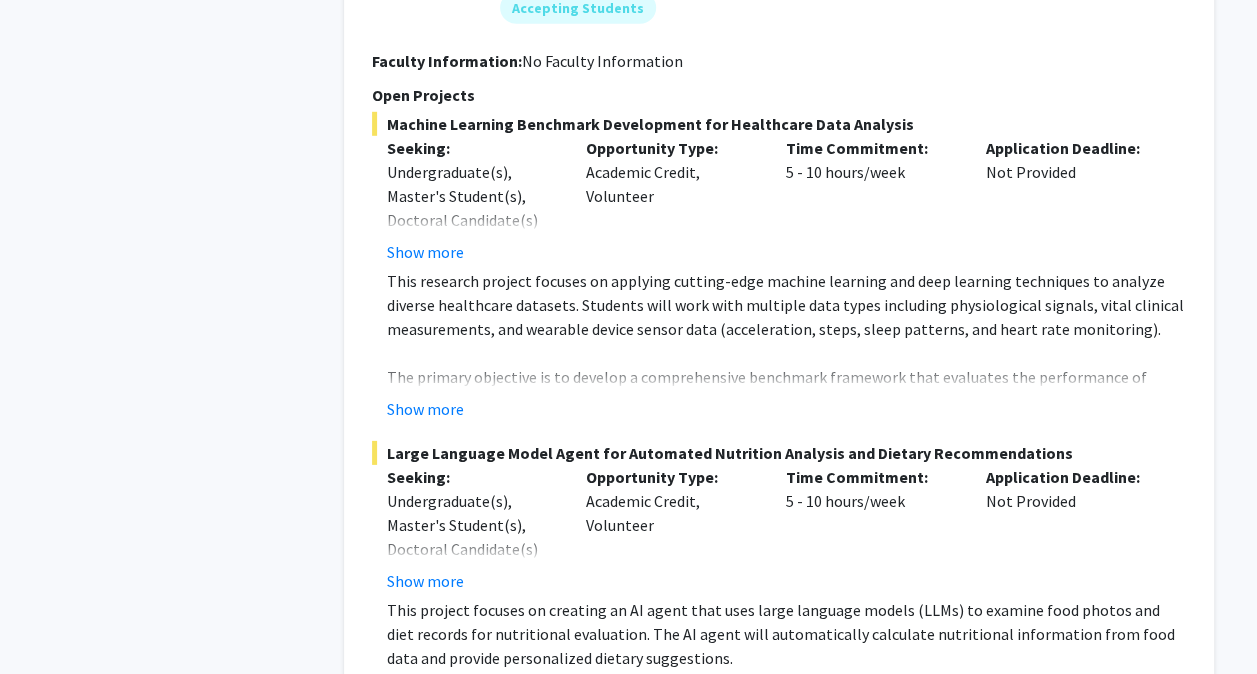 scroll, scrollTop: 2874, scrollLeft: 0, axis: vertical 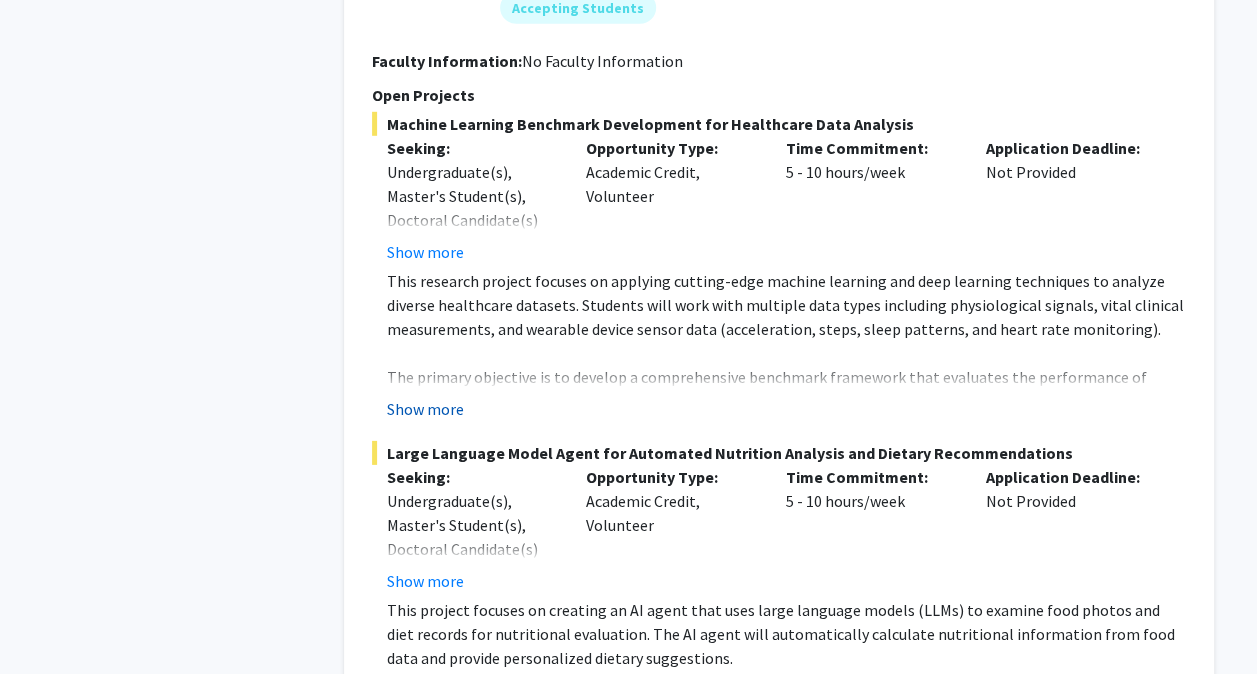 click on "Show more" 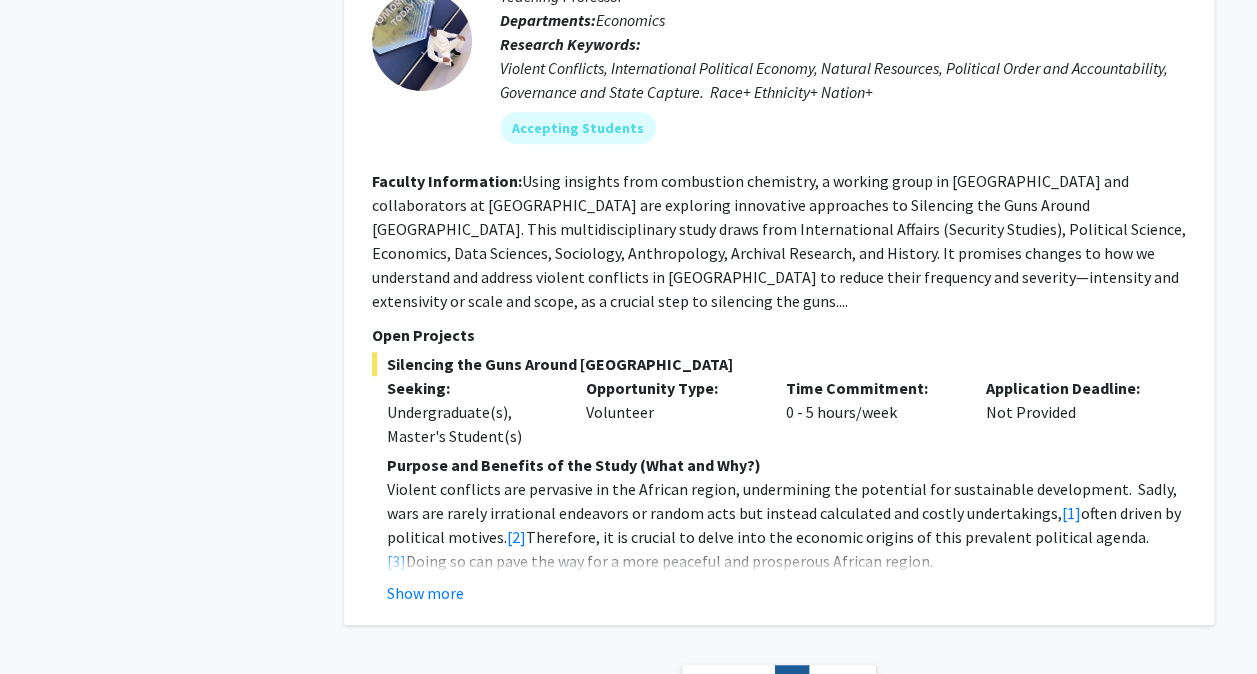 scroll, scrollTop: 4222, scrollLeft: 0, axis: vertical 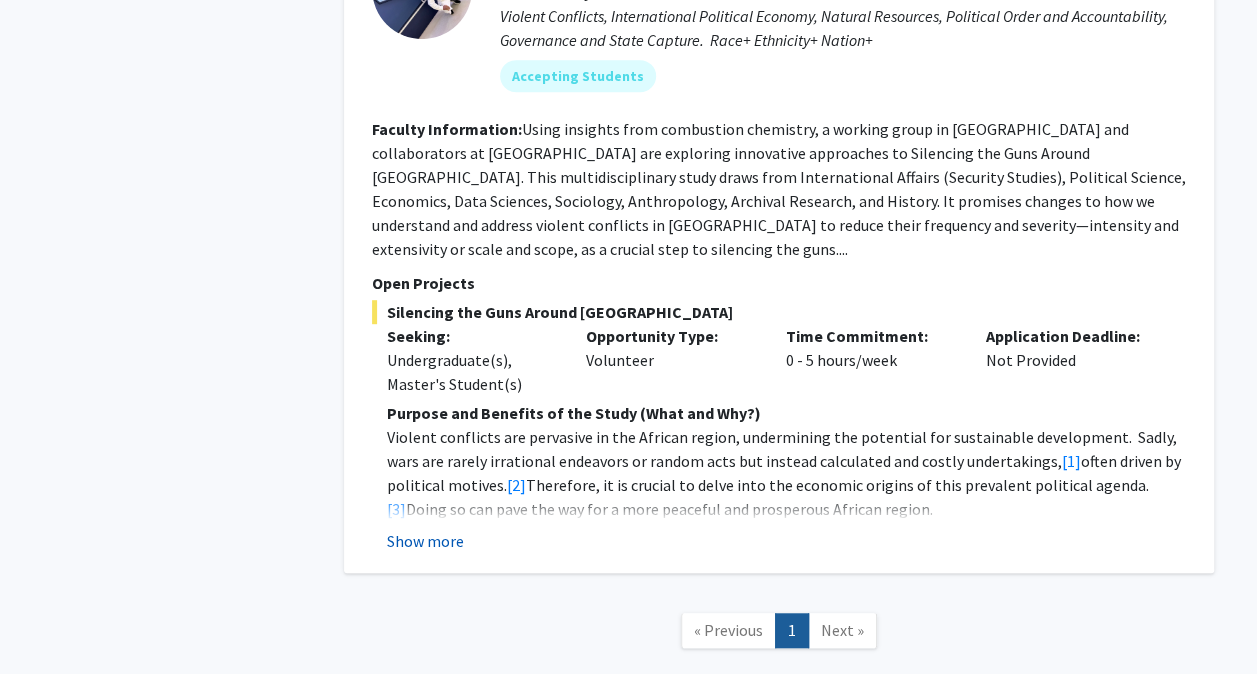 click on "Show more" 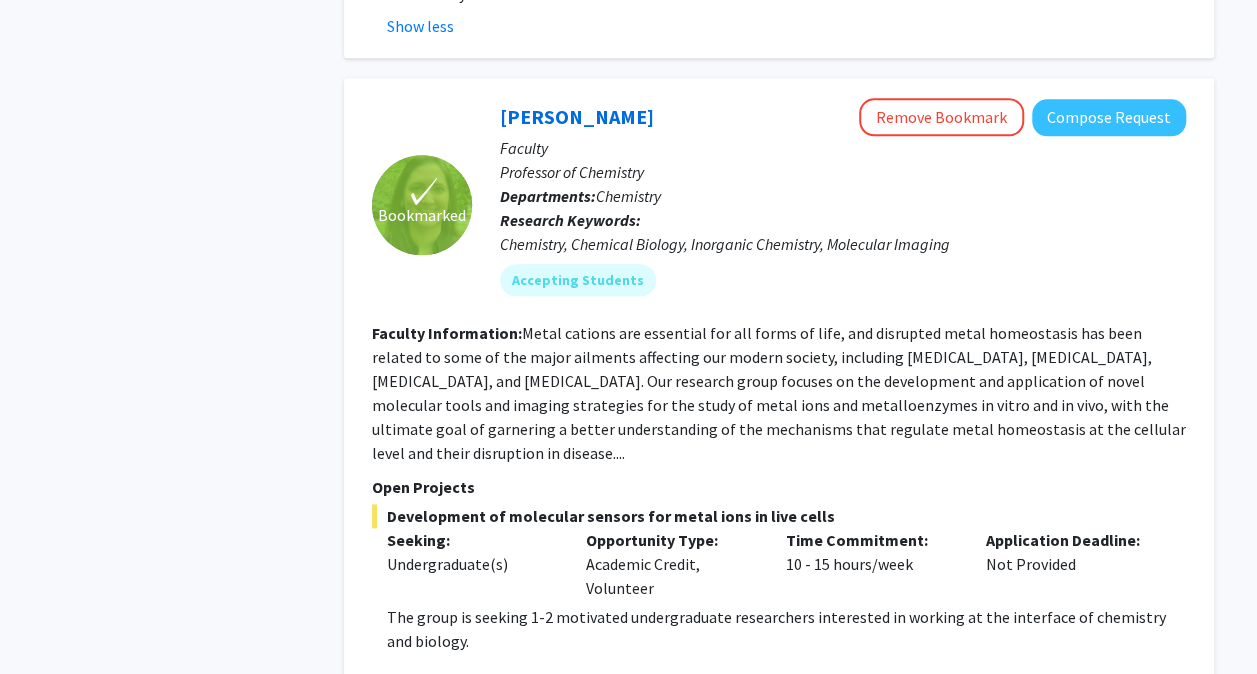 scroll, scrollTop: 1022, scrollLeft: 0, axis: vertical 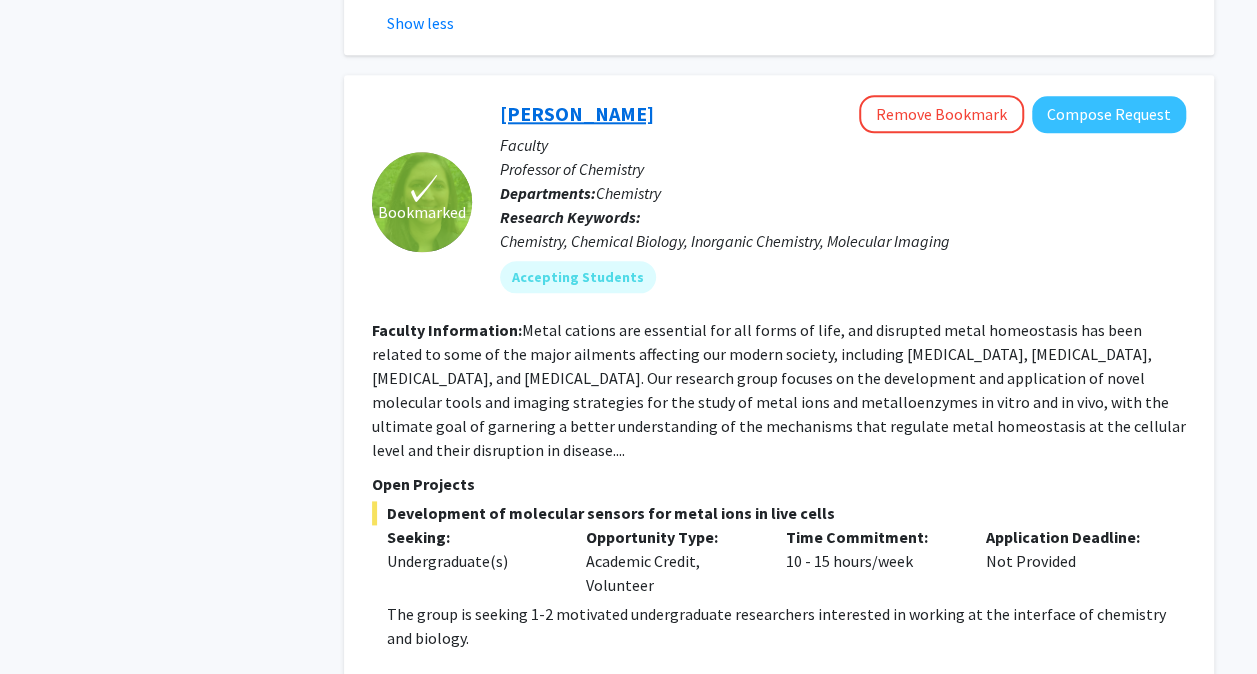 click on "[PERSON_NAME]" 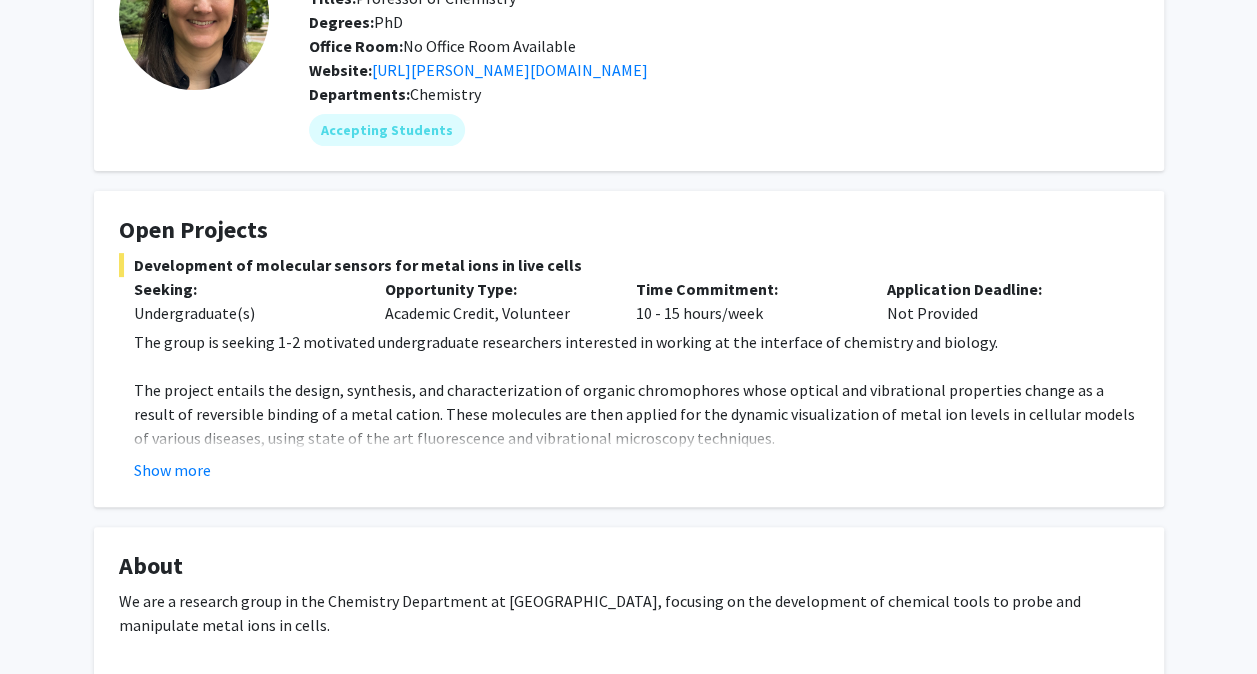 scroll, scrollTop: 184, scrollLeft: 0, axis: vertical 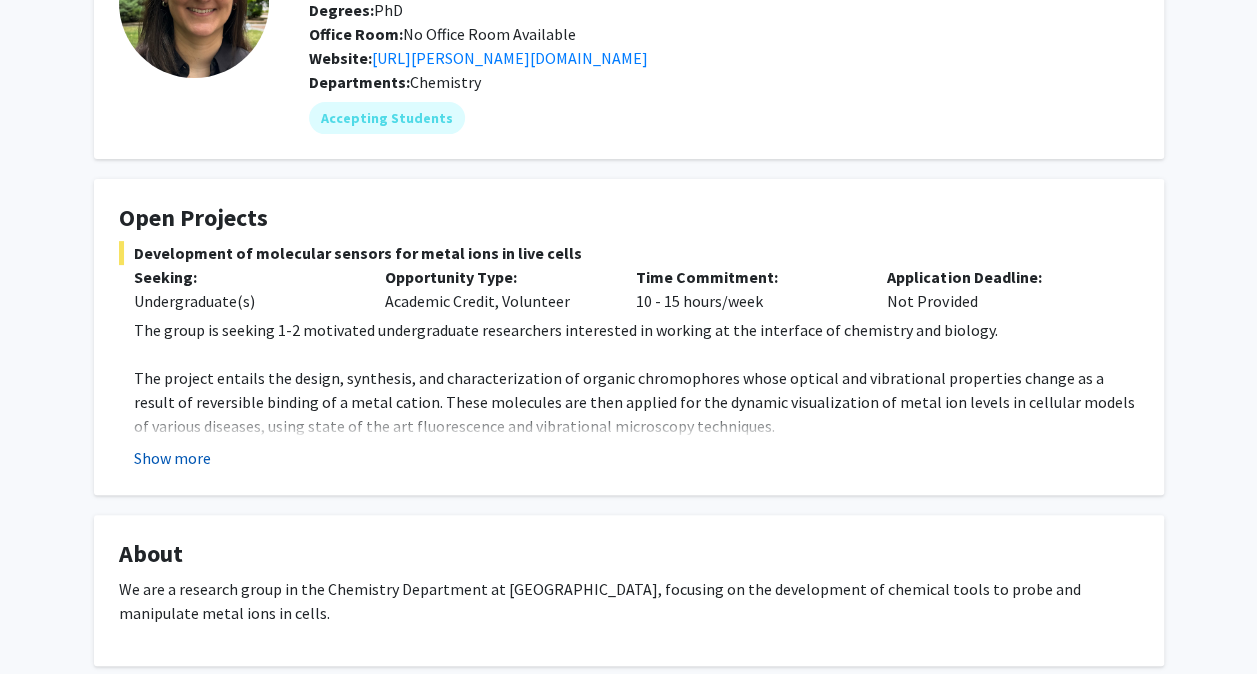 click on "Show more" 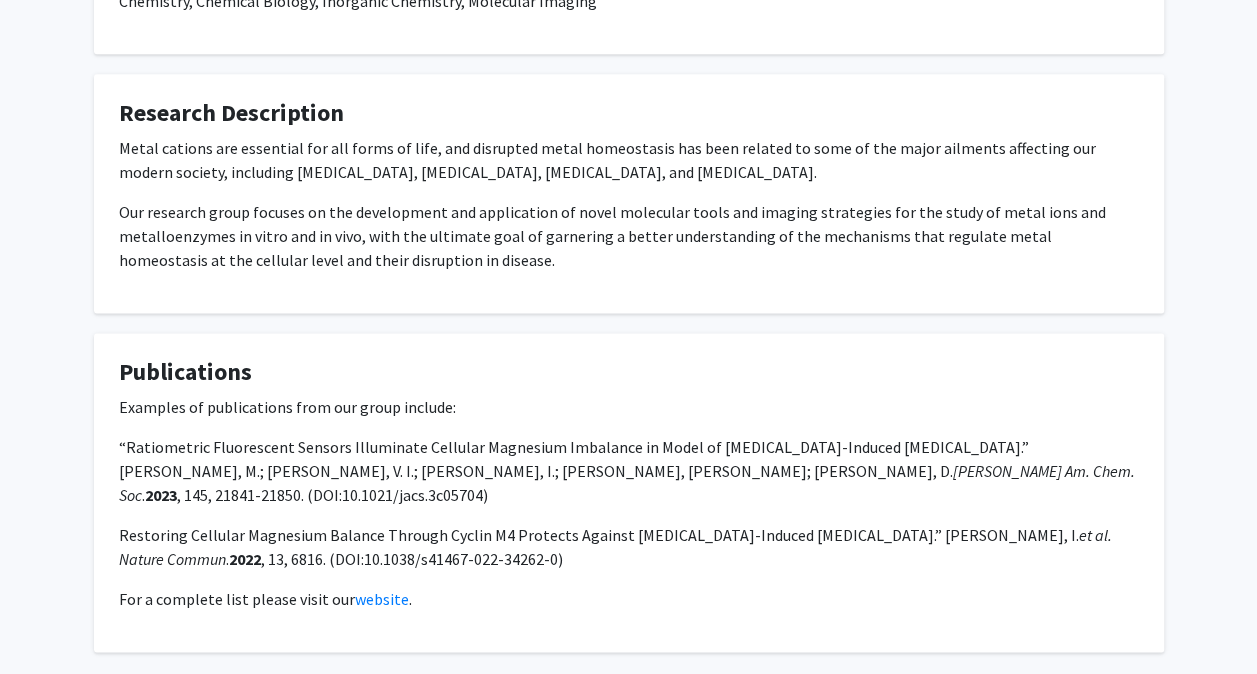 scroll, scrollTop: 1138, scrollLeft: 0, axis: vertical 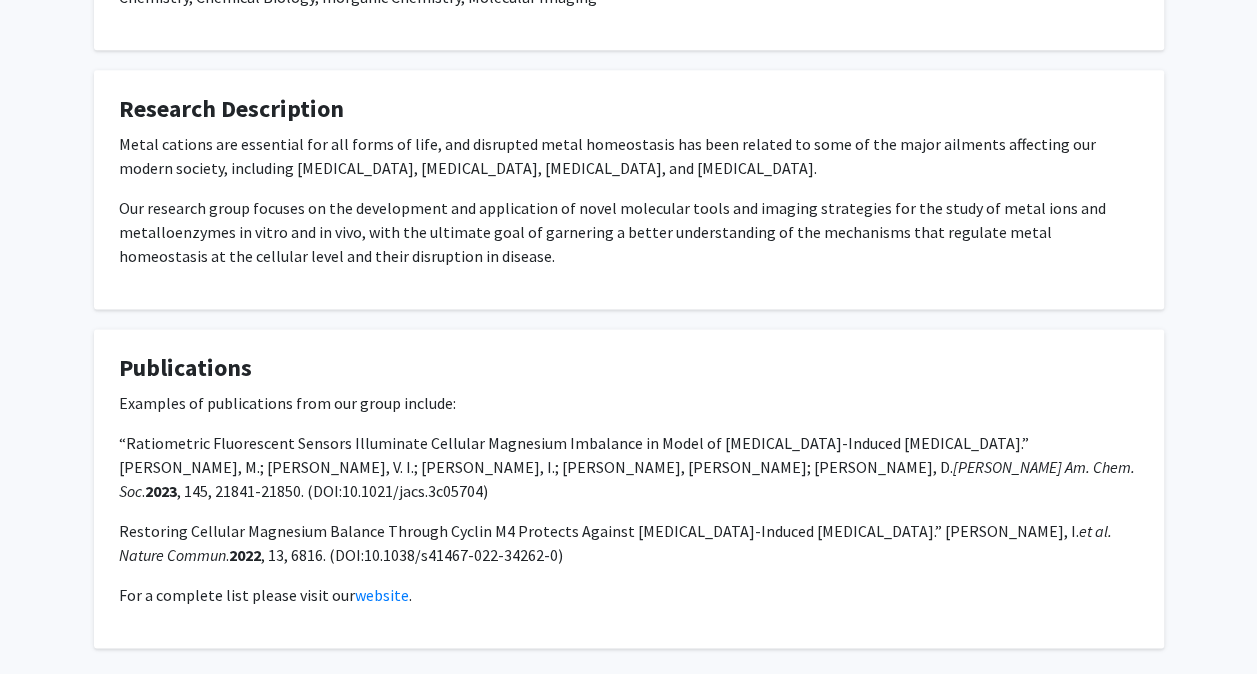 click on "“Ratiometric Fluorescent Sensors Illuminate Cellular Magnesium Imbalance in Model of Acetaminophen-Induced Liver Injury.” Brady, M.; Shchepetkina, V. I.; González-Recio, I.; Martínez- Chantar, M. L.; Buccella, D.  J. Am. Chem. Soc .  2023 , 145, 21841-21850. (DOI:10.1021/jacs.3c05704)" 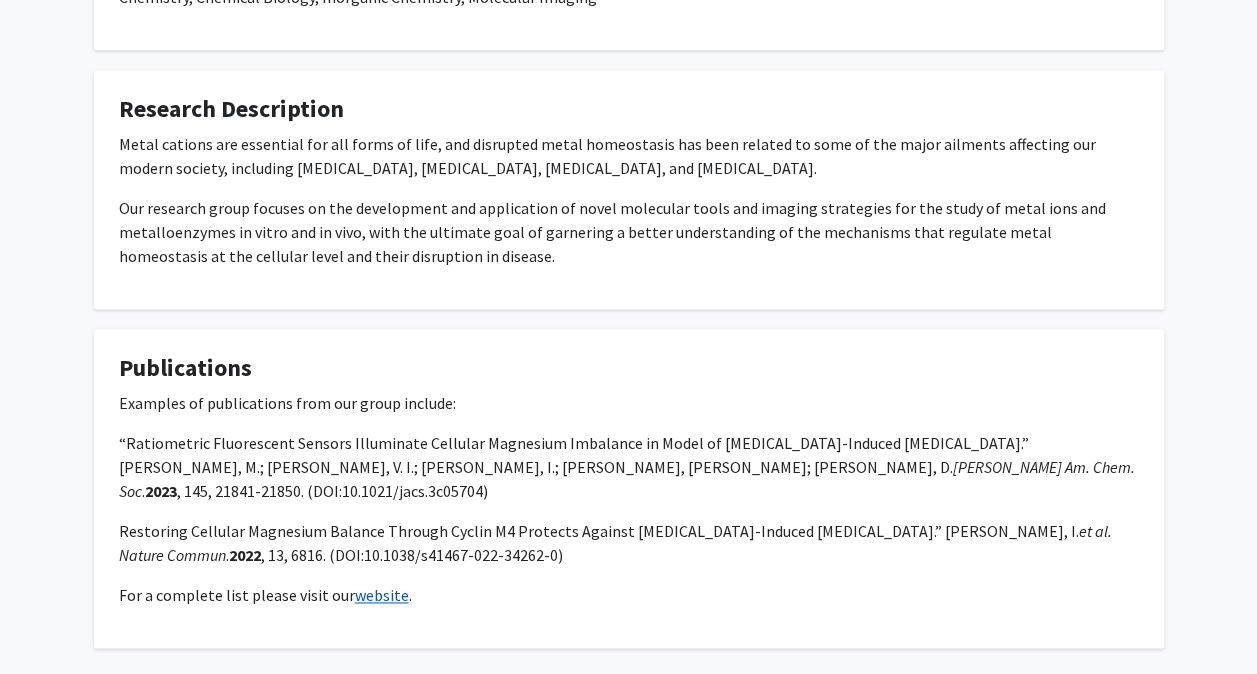 click on "website" 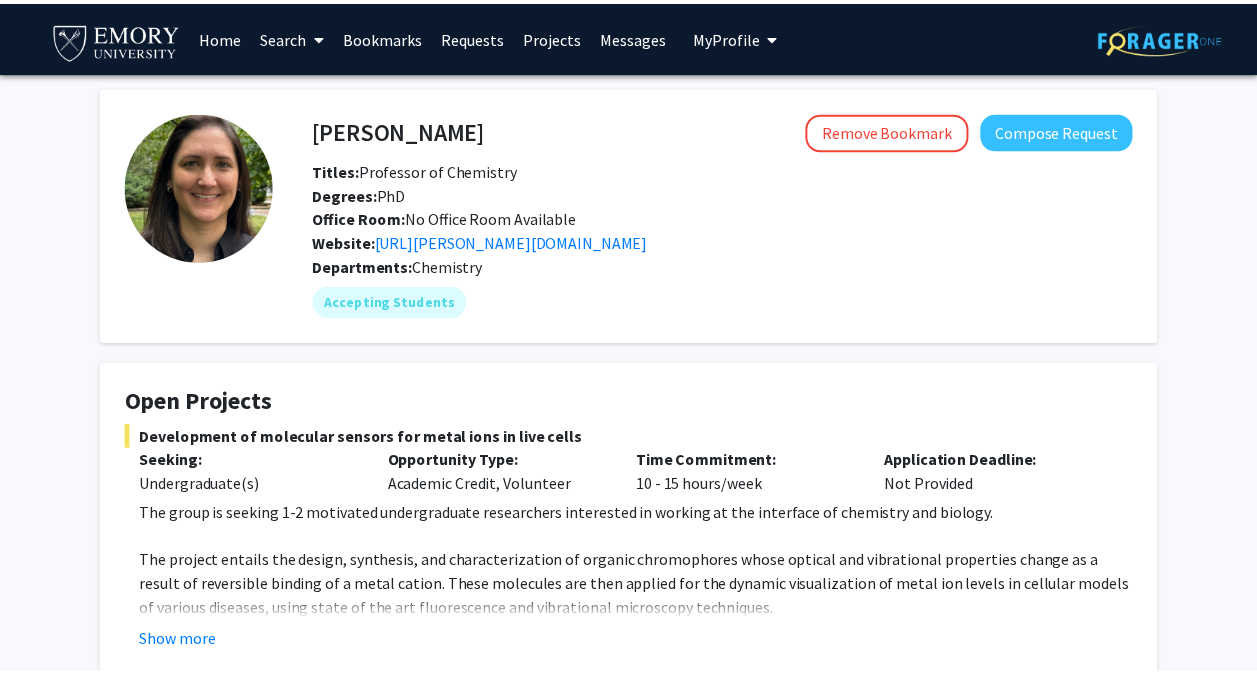 scroll, scrollTop: 0, scrollLeft: 0, axis: both 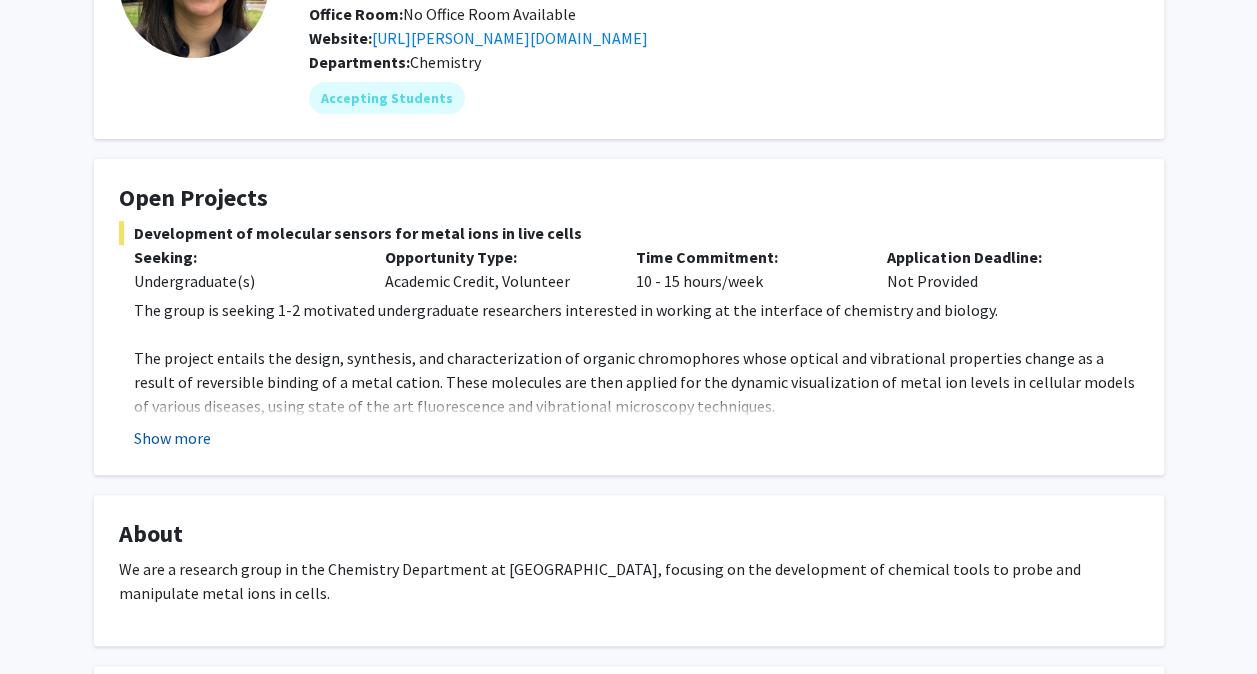 click on "Show more" 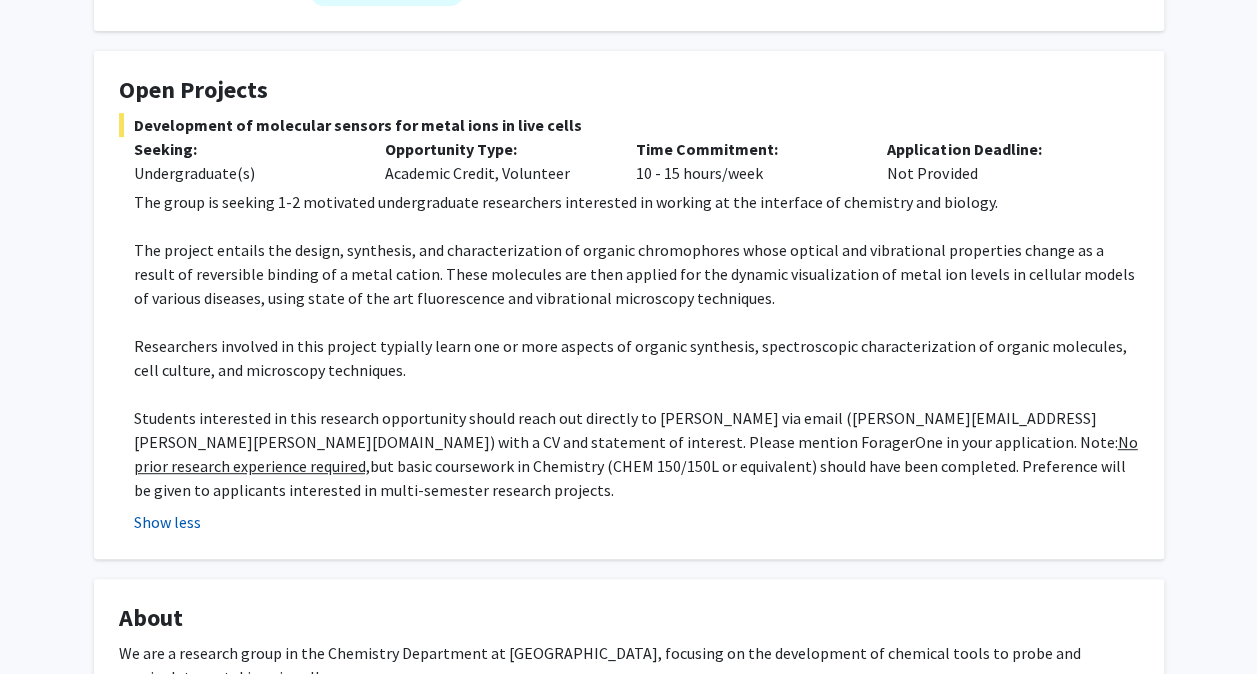 scroll, scrollTop: 301, scrollLeft: 0, axis: vertical 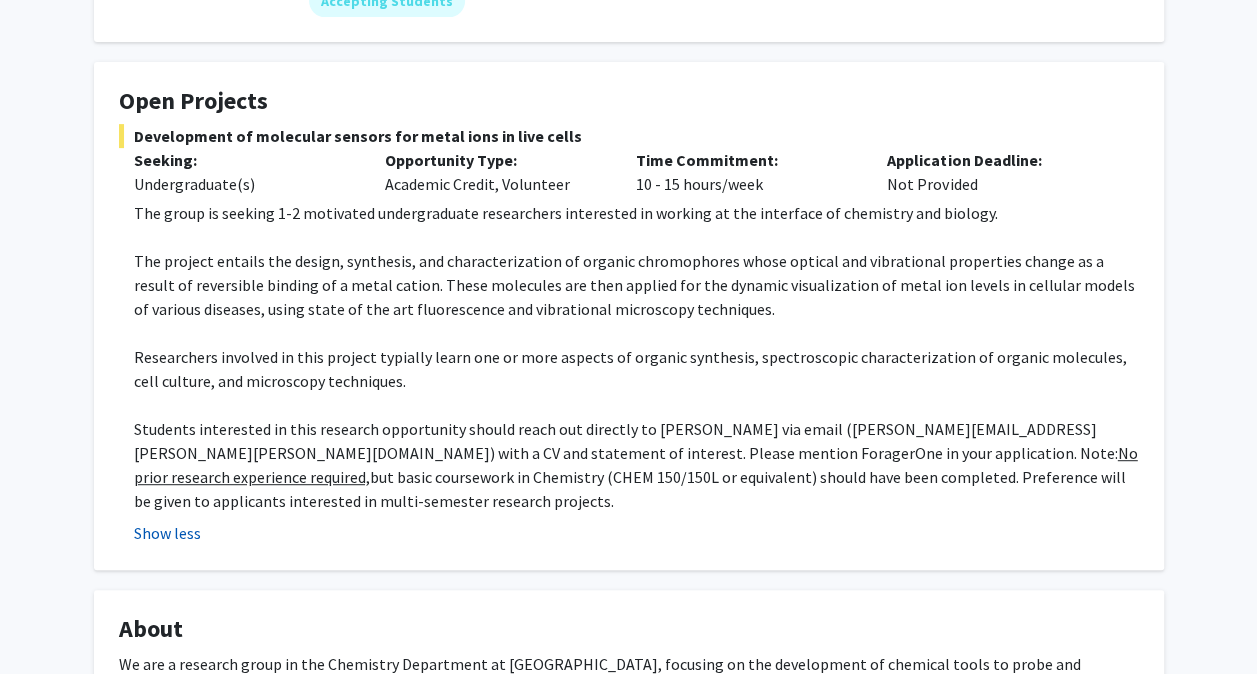 type 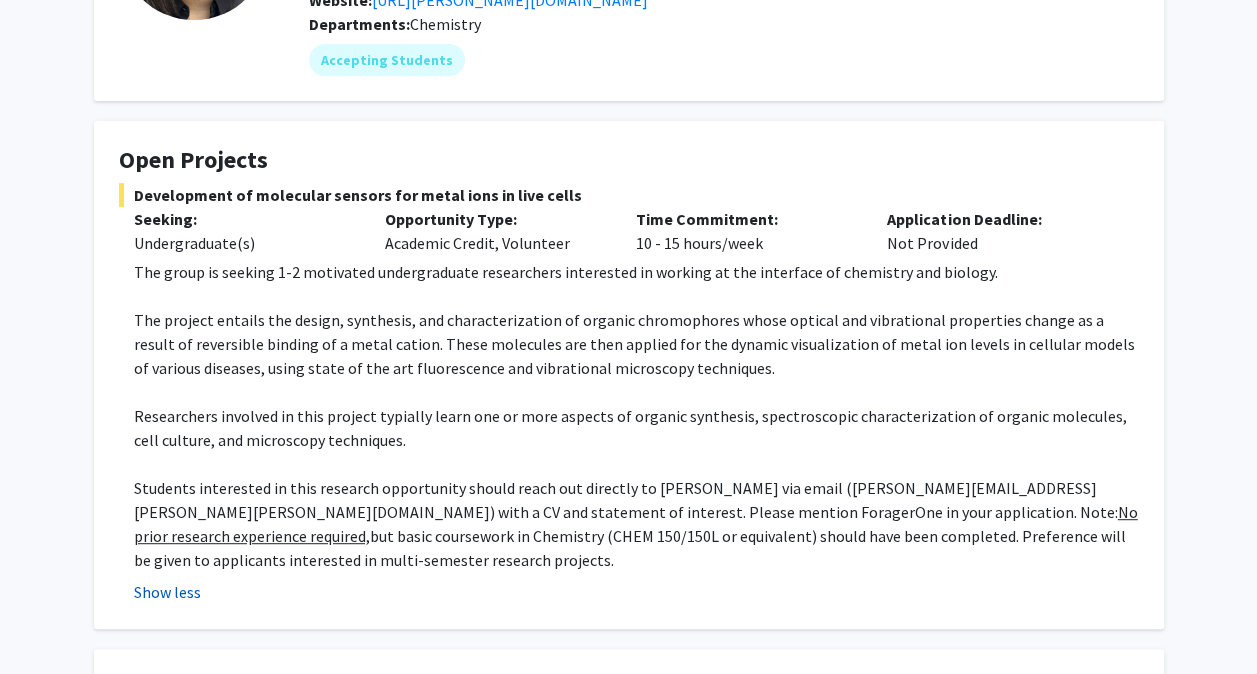 scroll, scrollTop: 236, scrollLeft: 0, axis: vertical 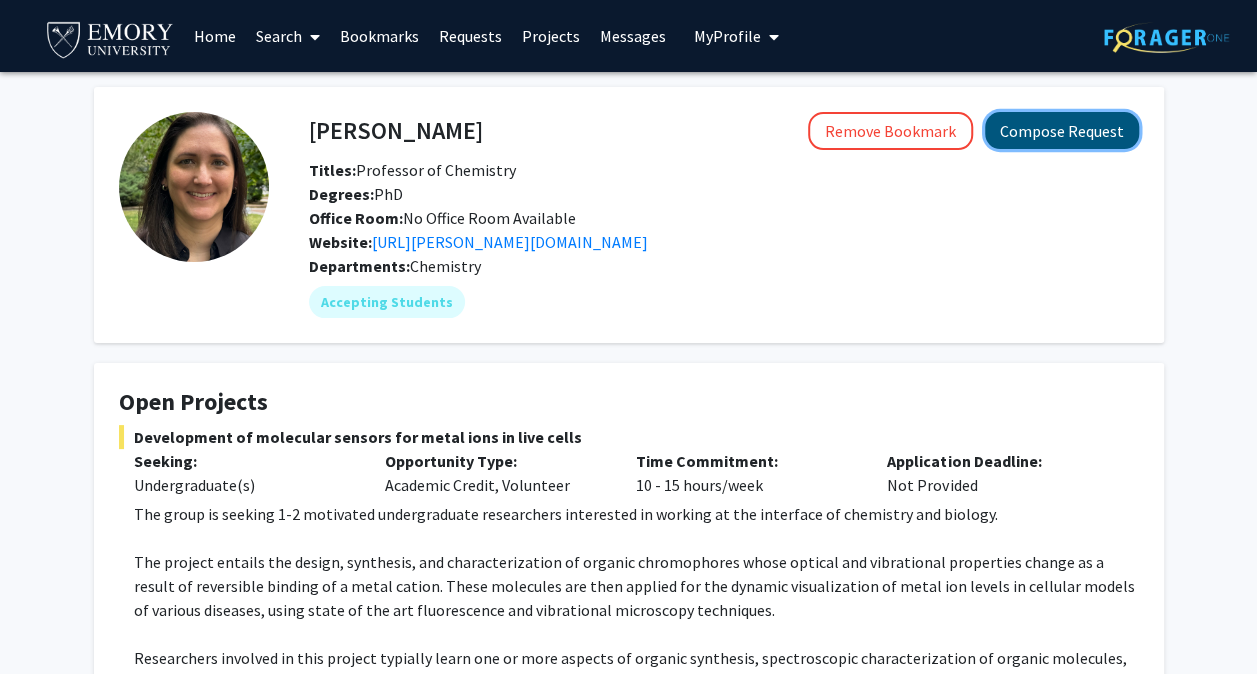 click on "Compose Request" 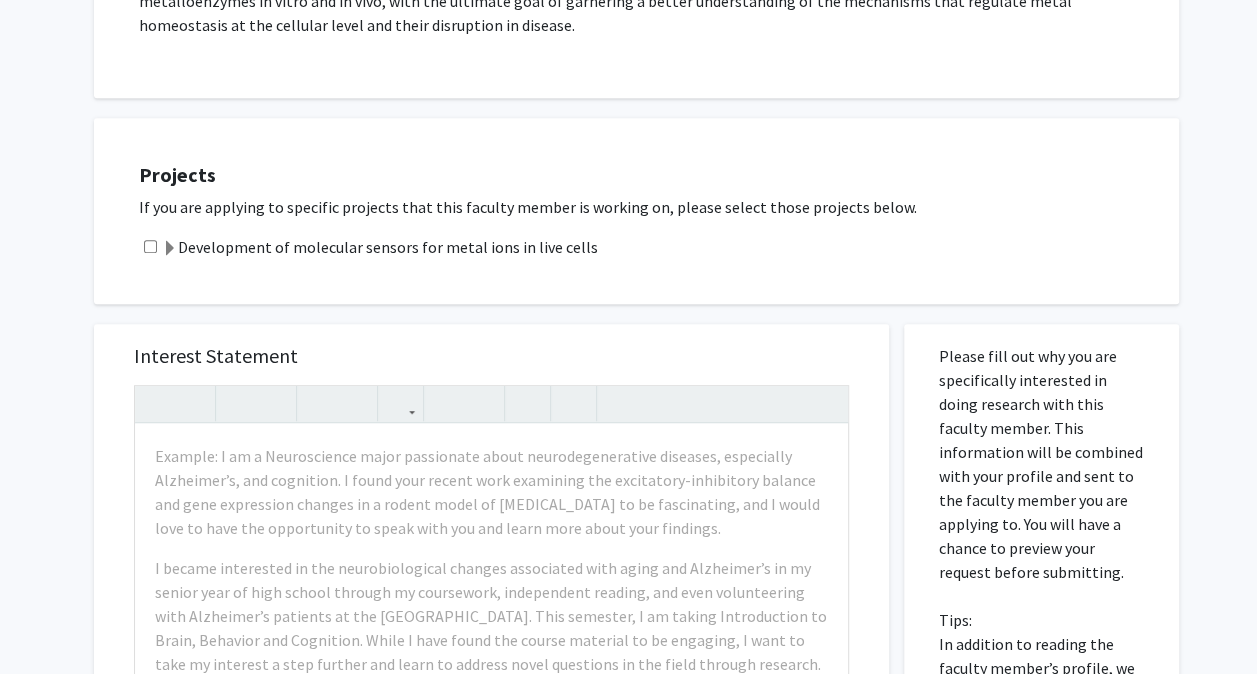 scroll, scrollTop: 483, scrollLeft: 0, axis: vertical 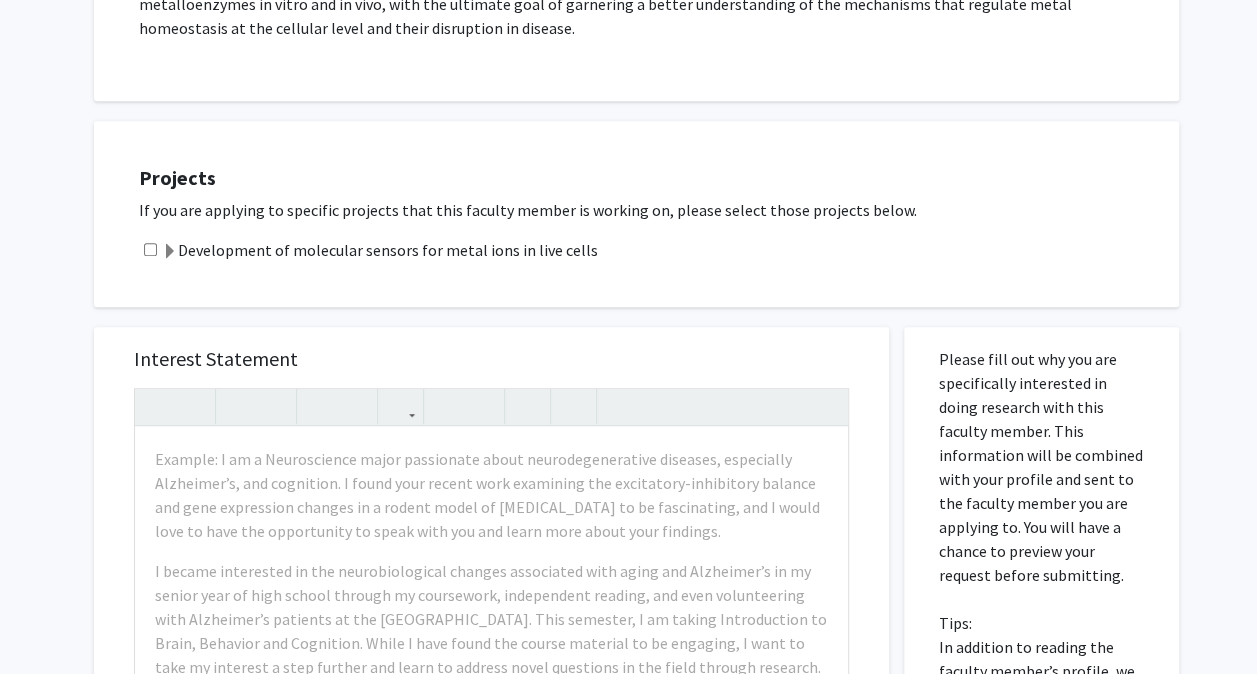 click 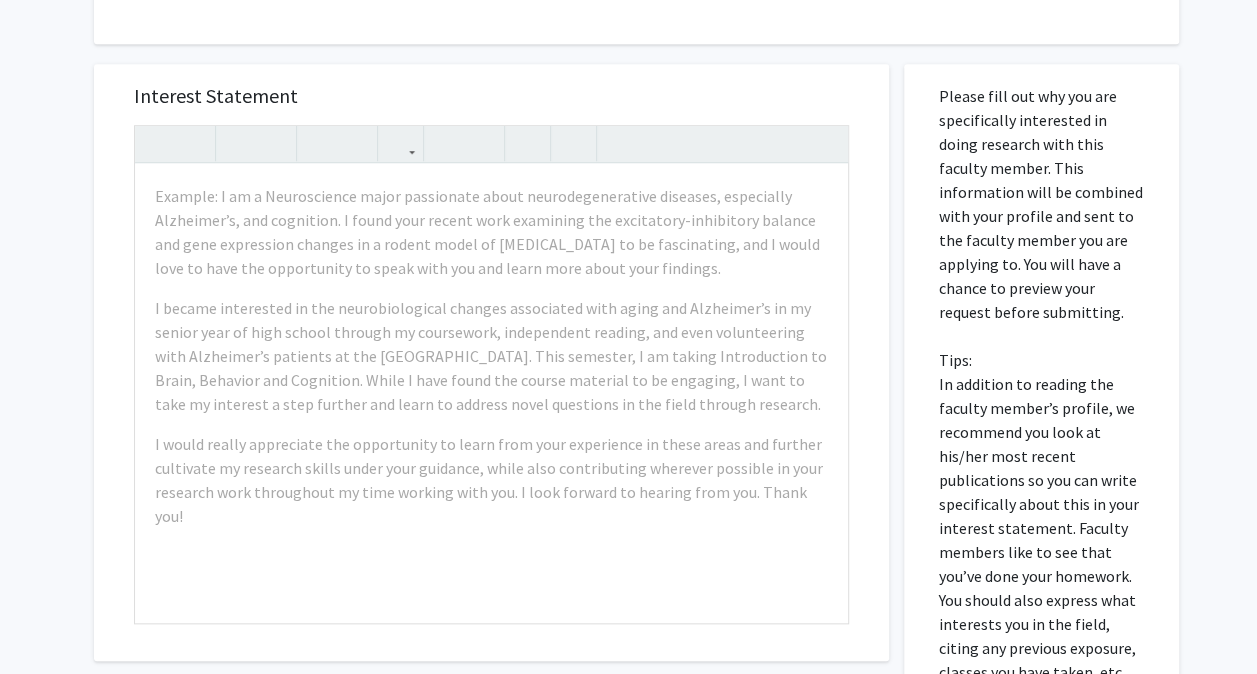 scroll, scrollTop: 752, scrollLeft: 0, axis: vertical 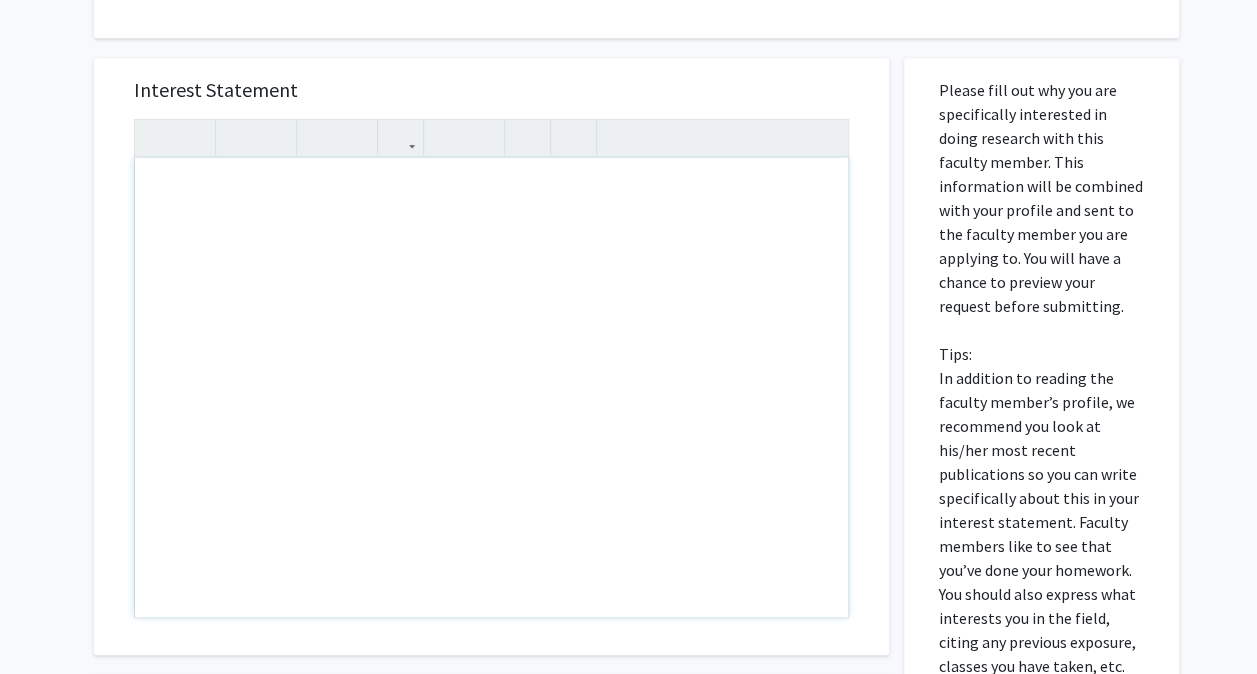 click on "Interest Statement Insert link Remove link" at bounding box center [491, 356] 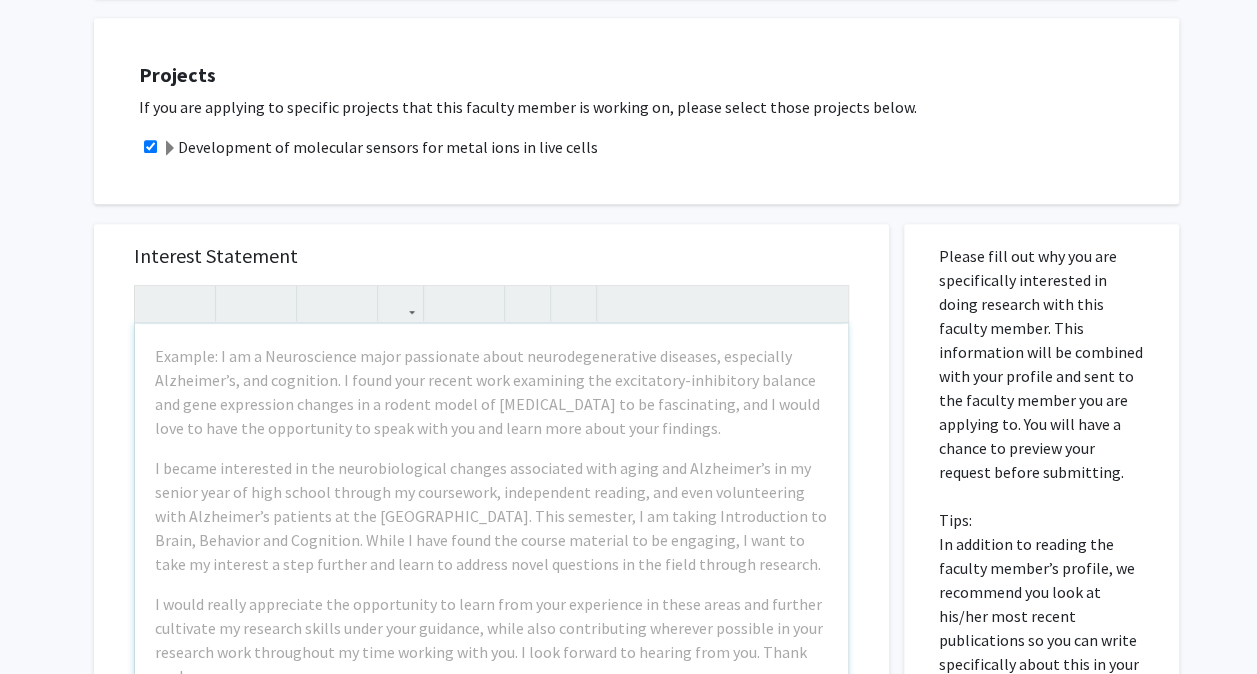 scroll, scrollTop: 575, scrollLeft: 0, axis: vertical 